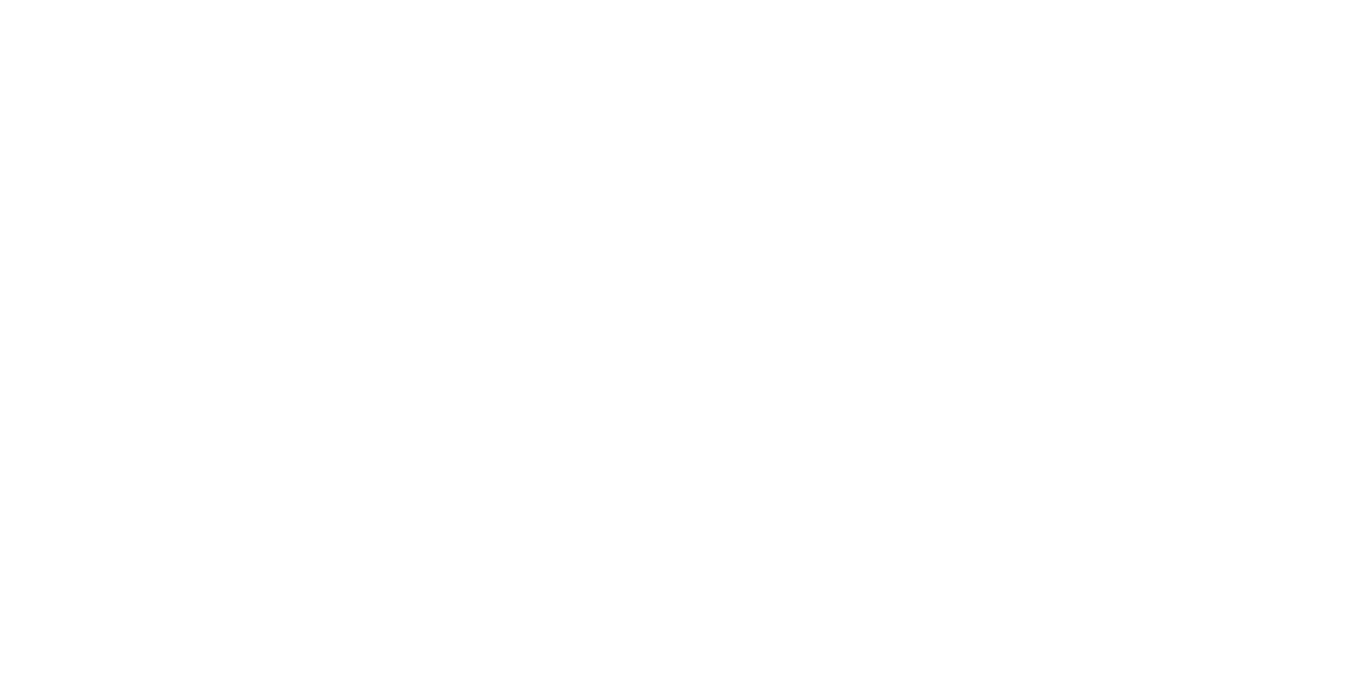 scroll, scrollTop: 0, scrollLeft: 0, axis: both 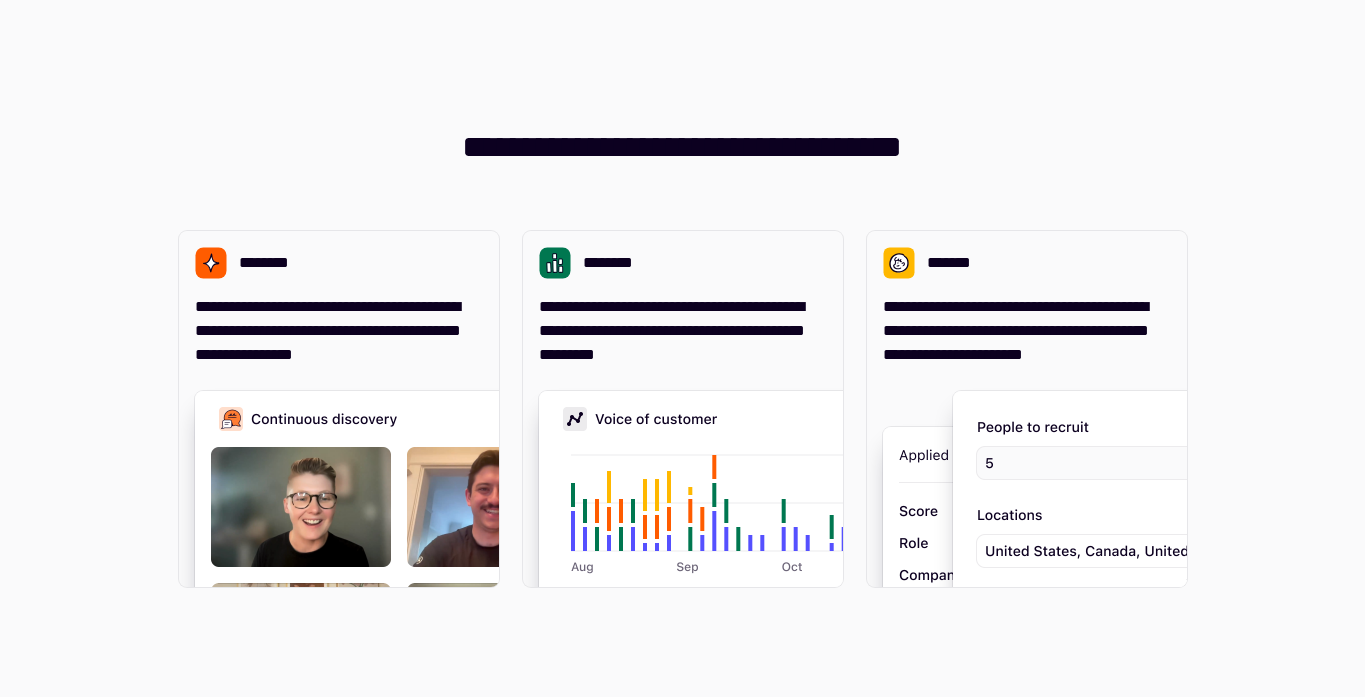 click on "**********" at bounding box center (682, 348) 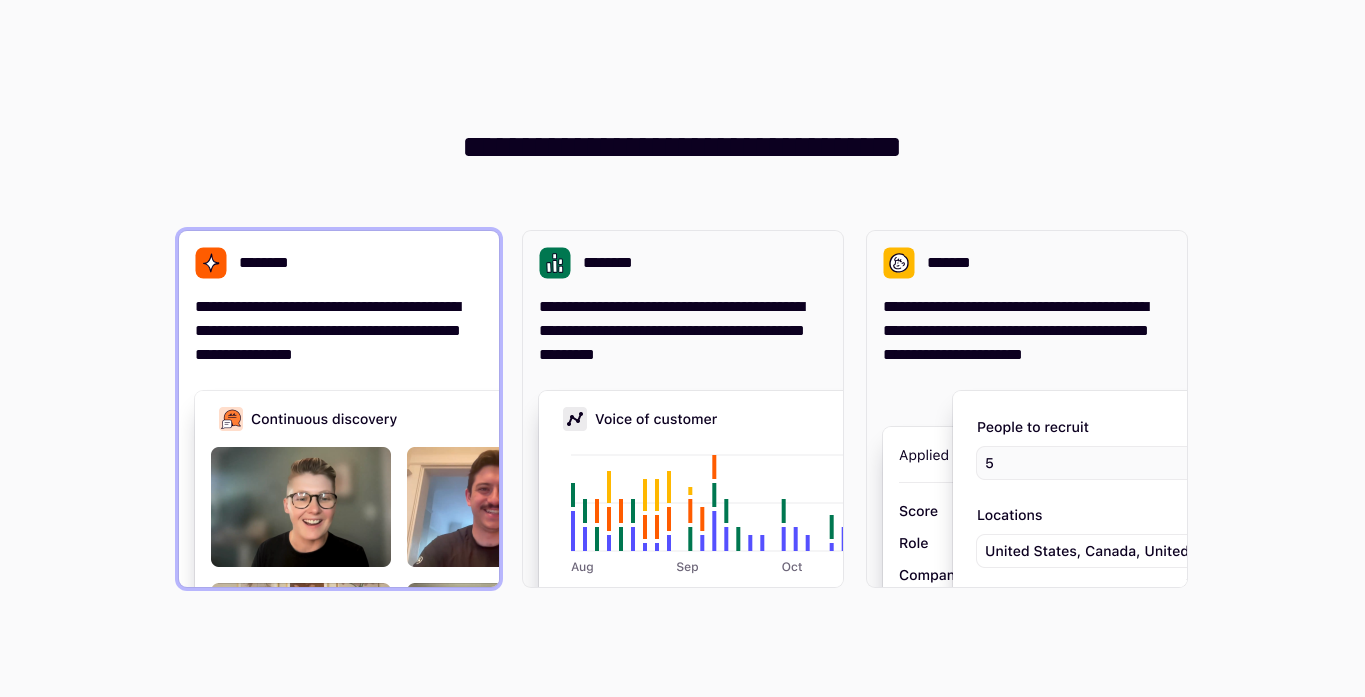 click on "**********" at bounding box center [339, 331] 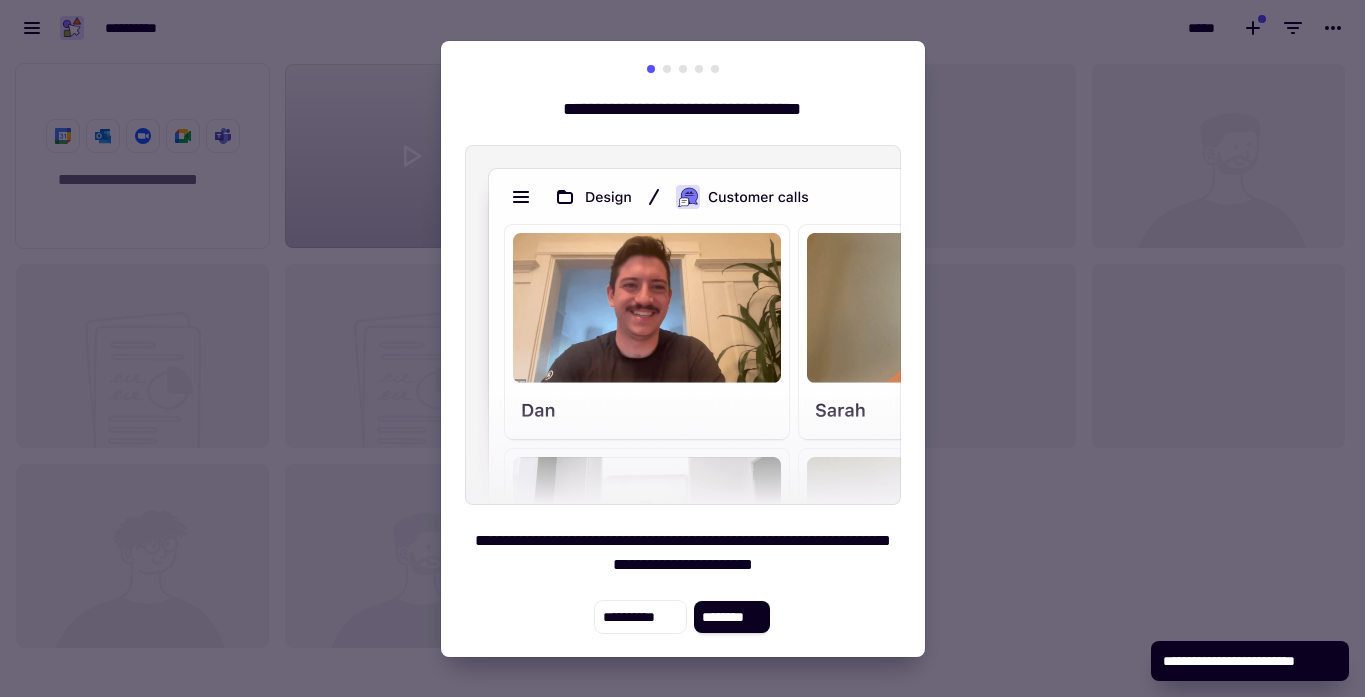 scroll, scrollTop: 1, scrollLeft: 1, axis: both 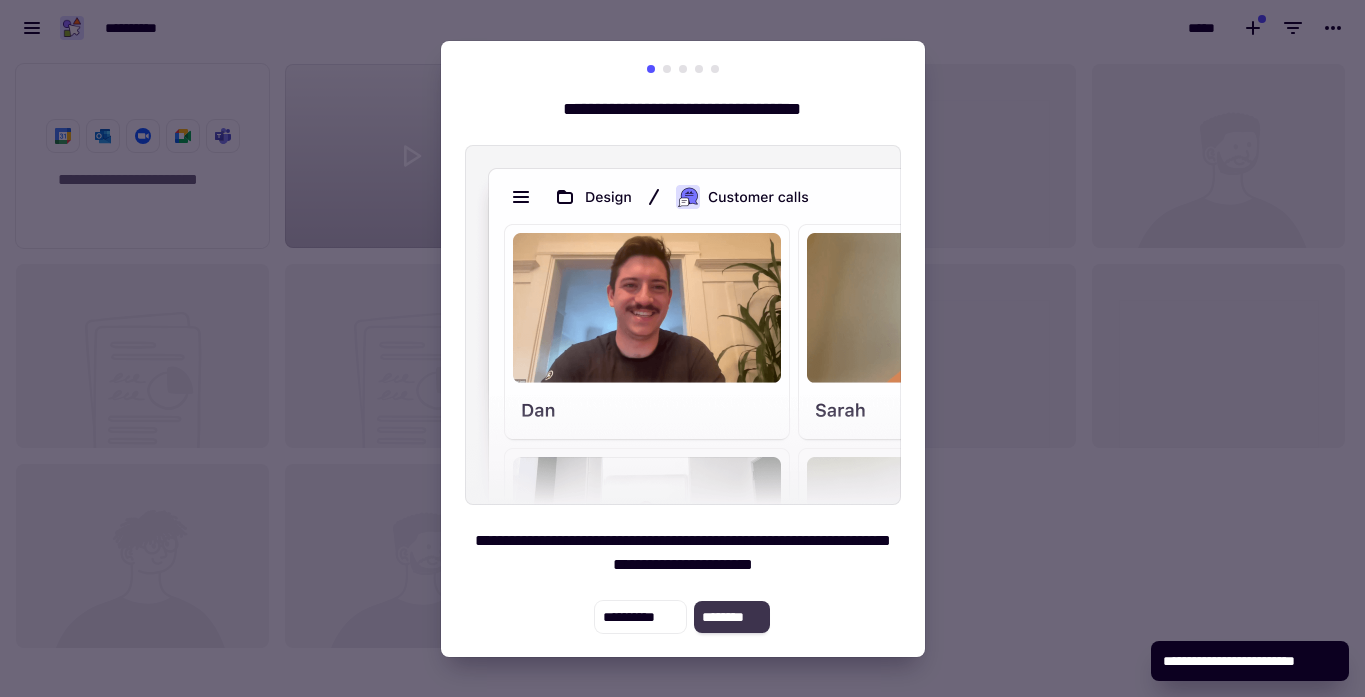 click on "********" 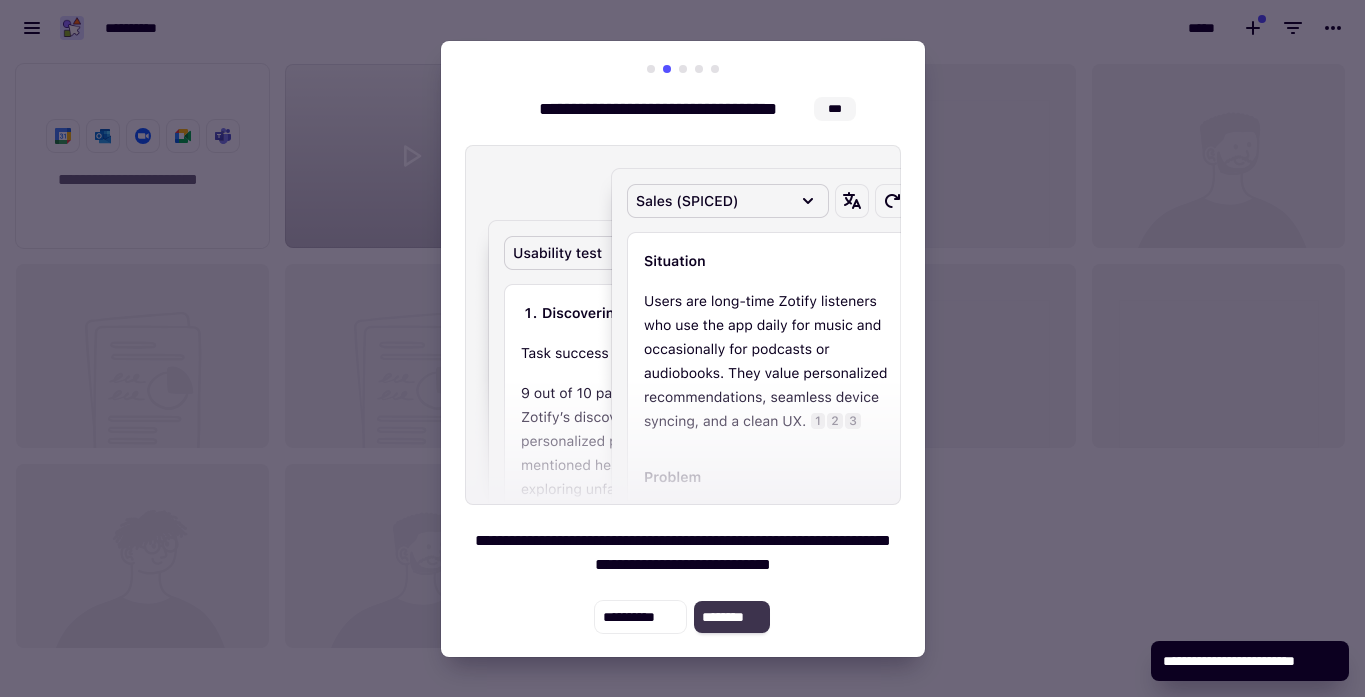 click on "********" 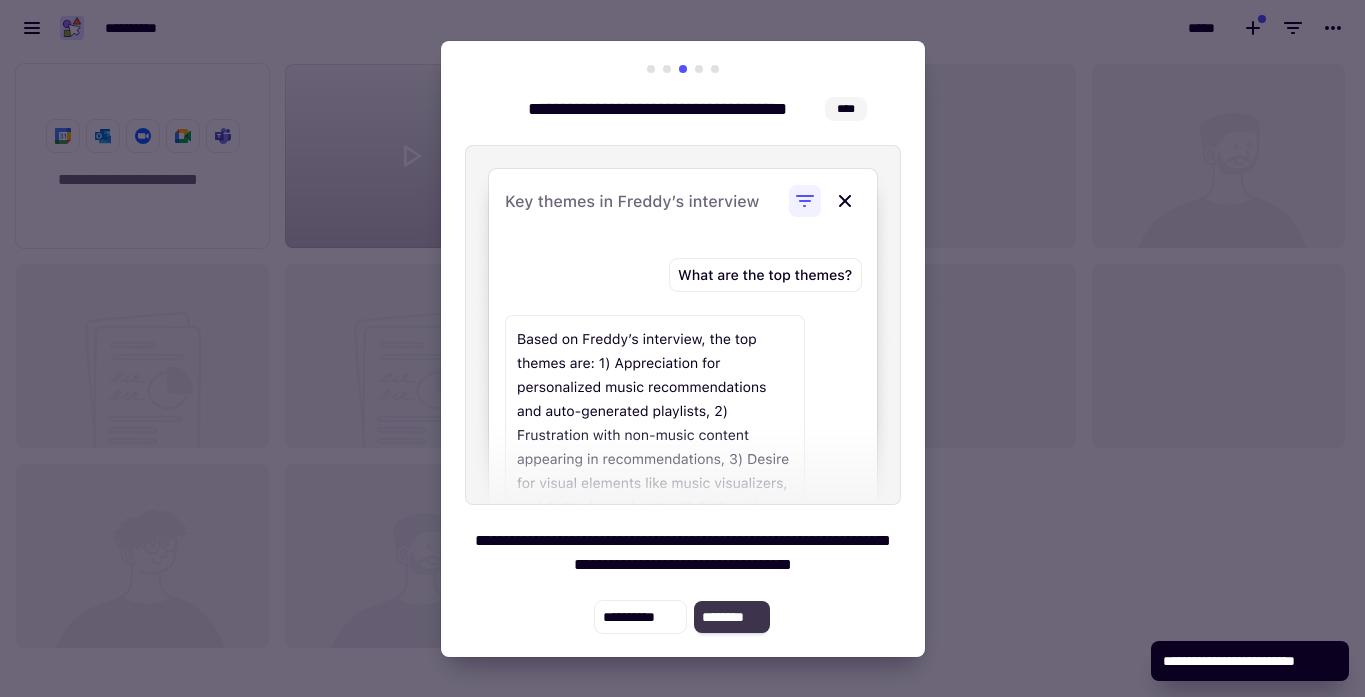 click on "********" 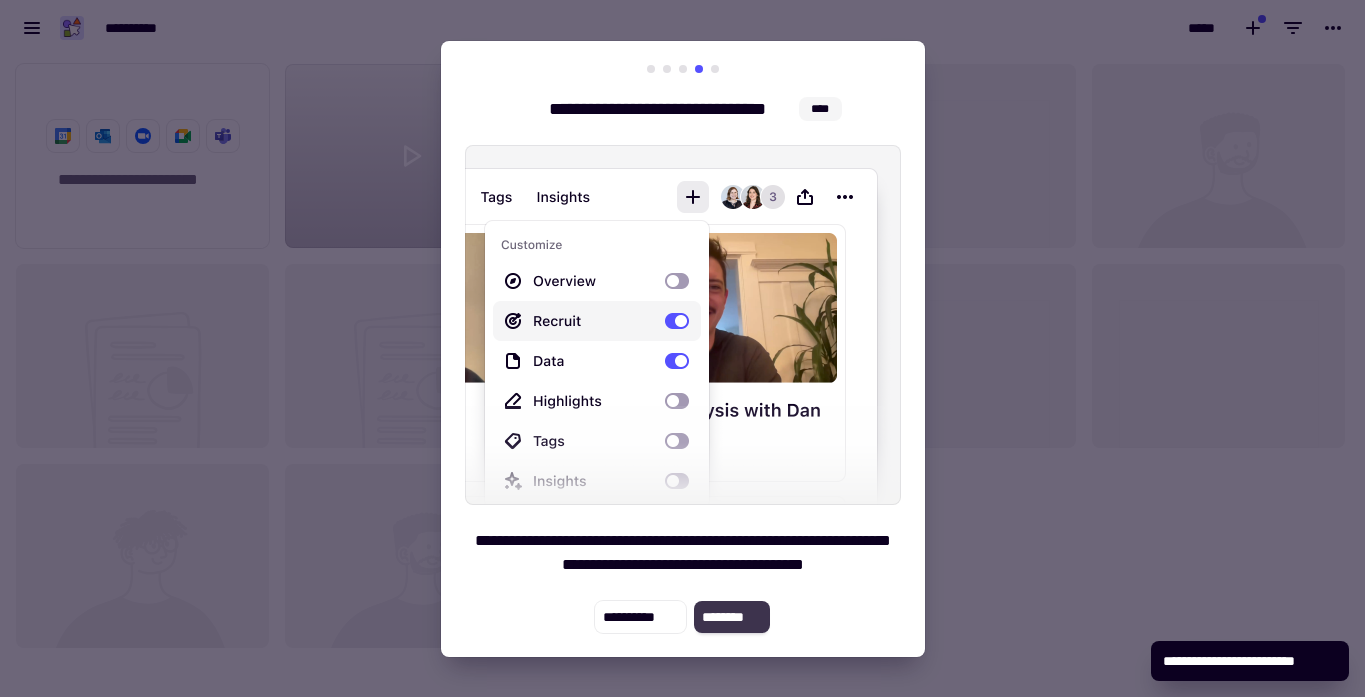 click on "********" 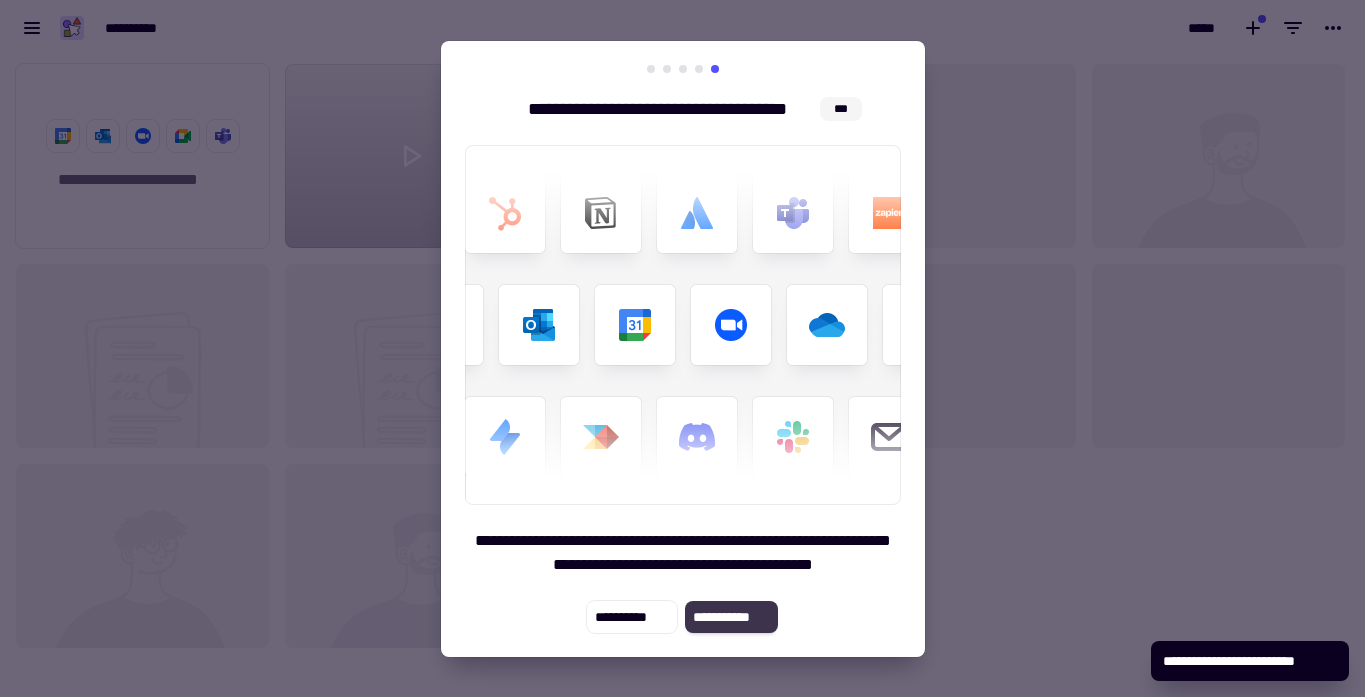 click on "**********" 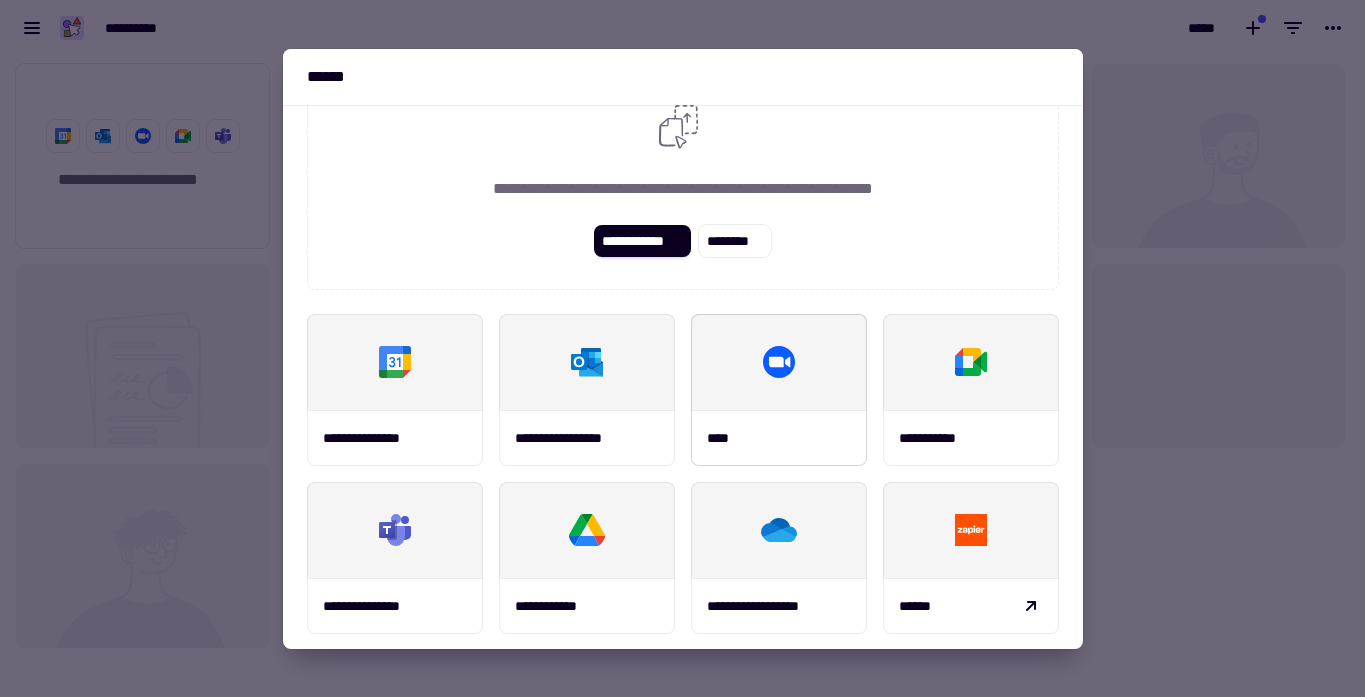 scroll, scrollTop: 68, scrollLeft: 0, axis: vertical 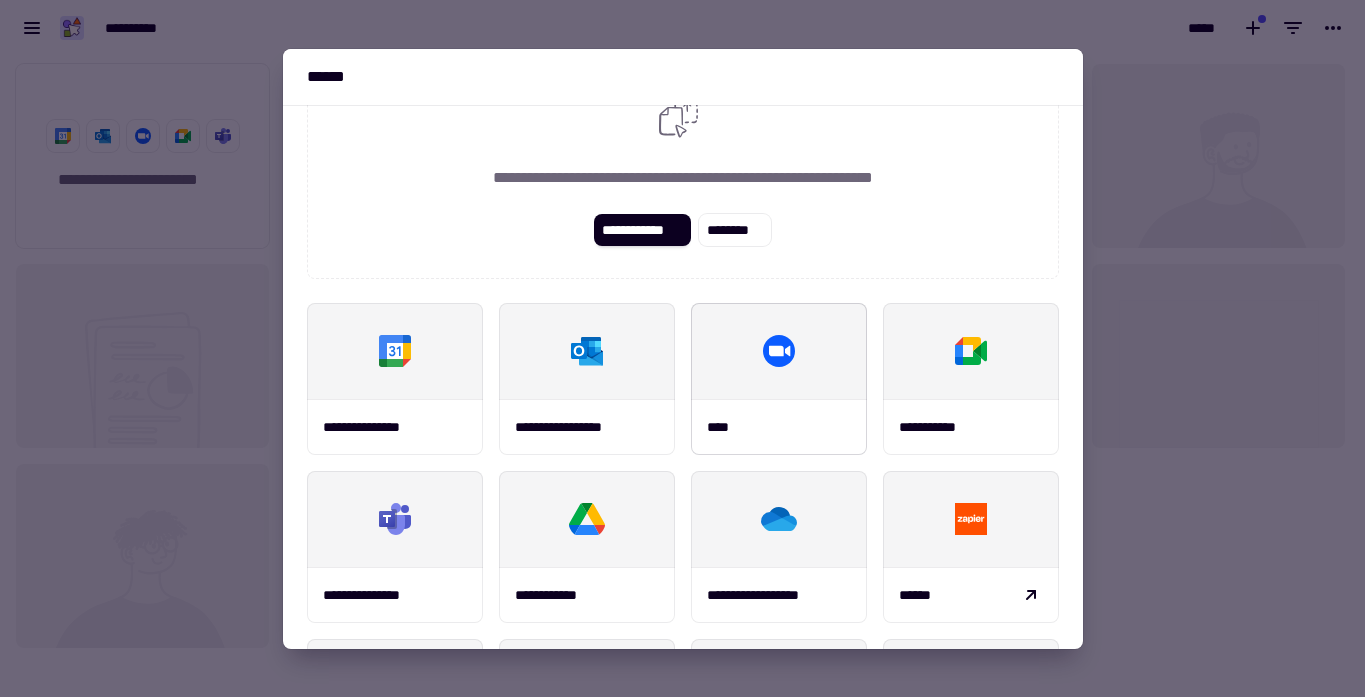 click on "****" at bounding box center [779, 427] 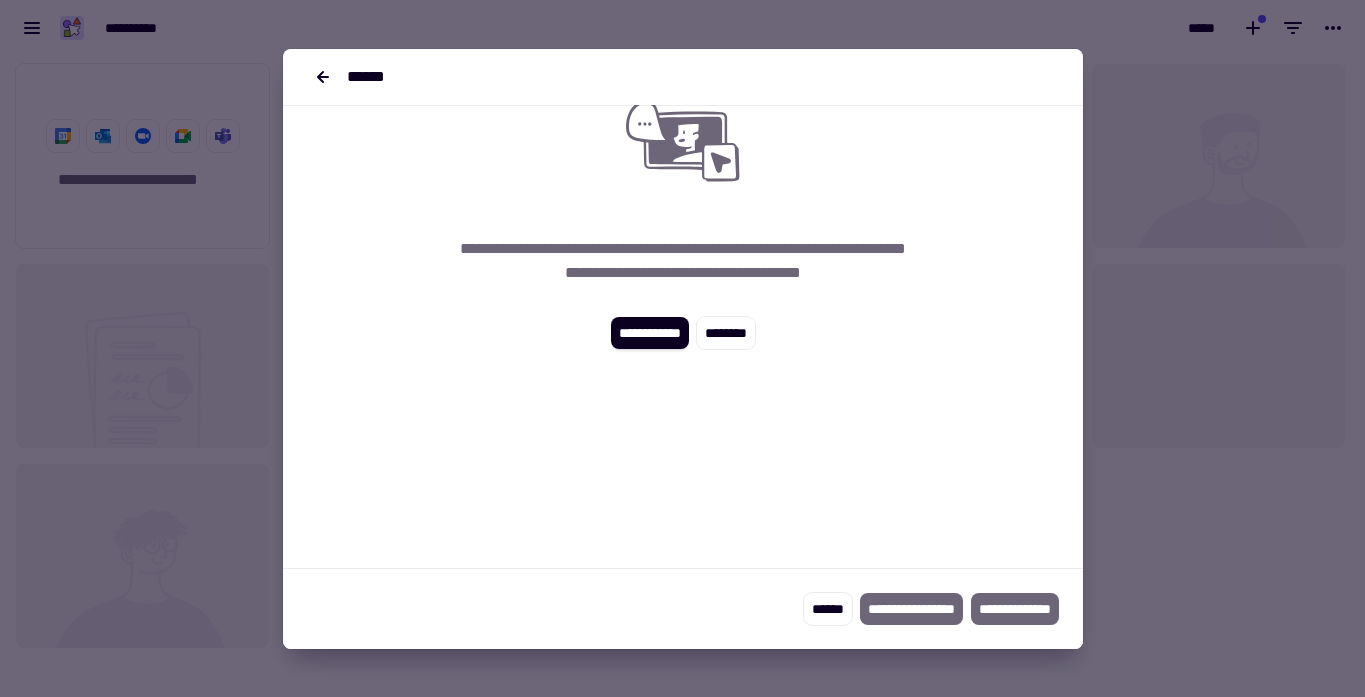 scroll, scrollTop: 0, scrollLeft: 0, axis: both 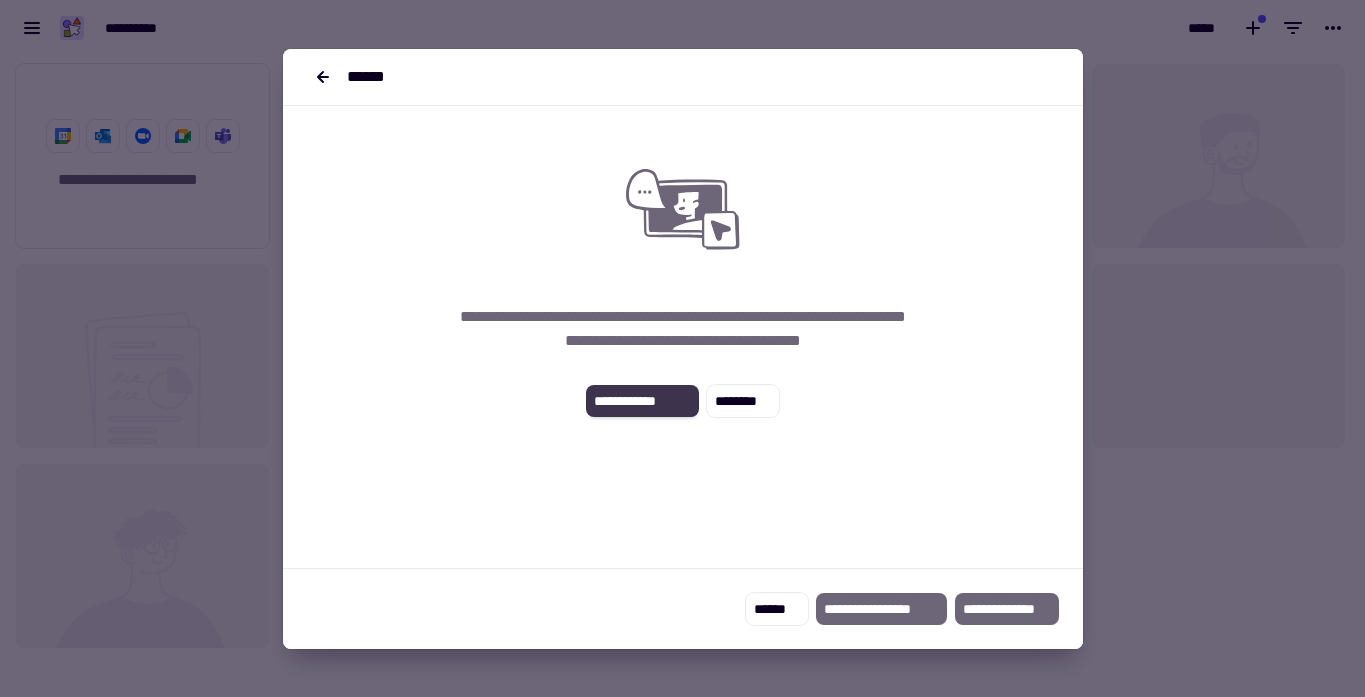 click on "**********" 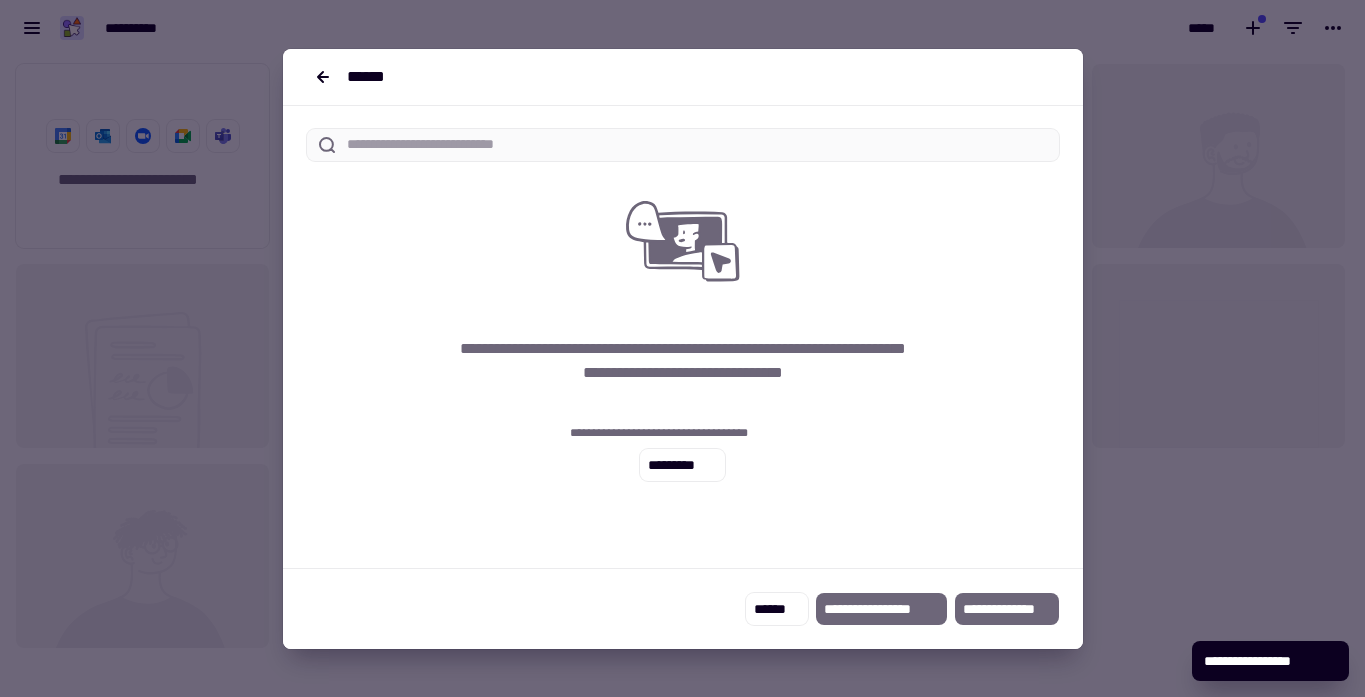 click on "**********" at bounding box center [683, 609] 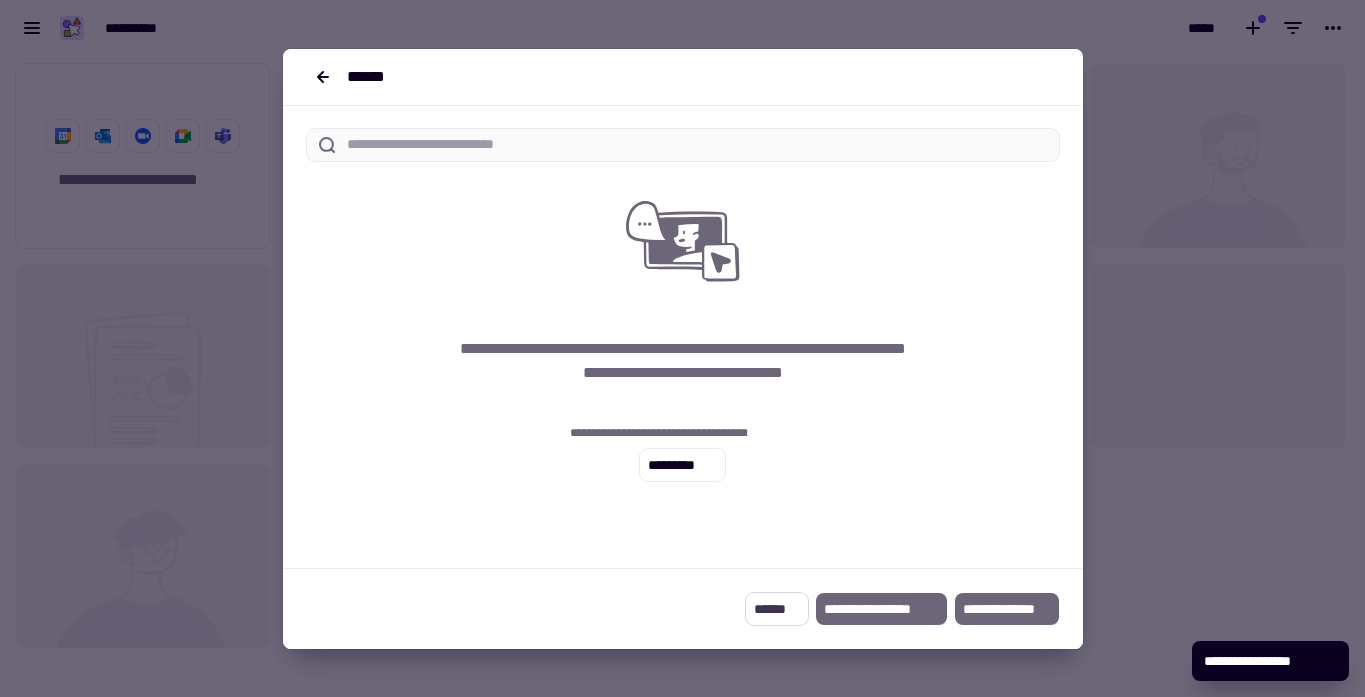click on "******" 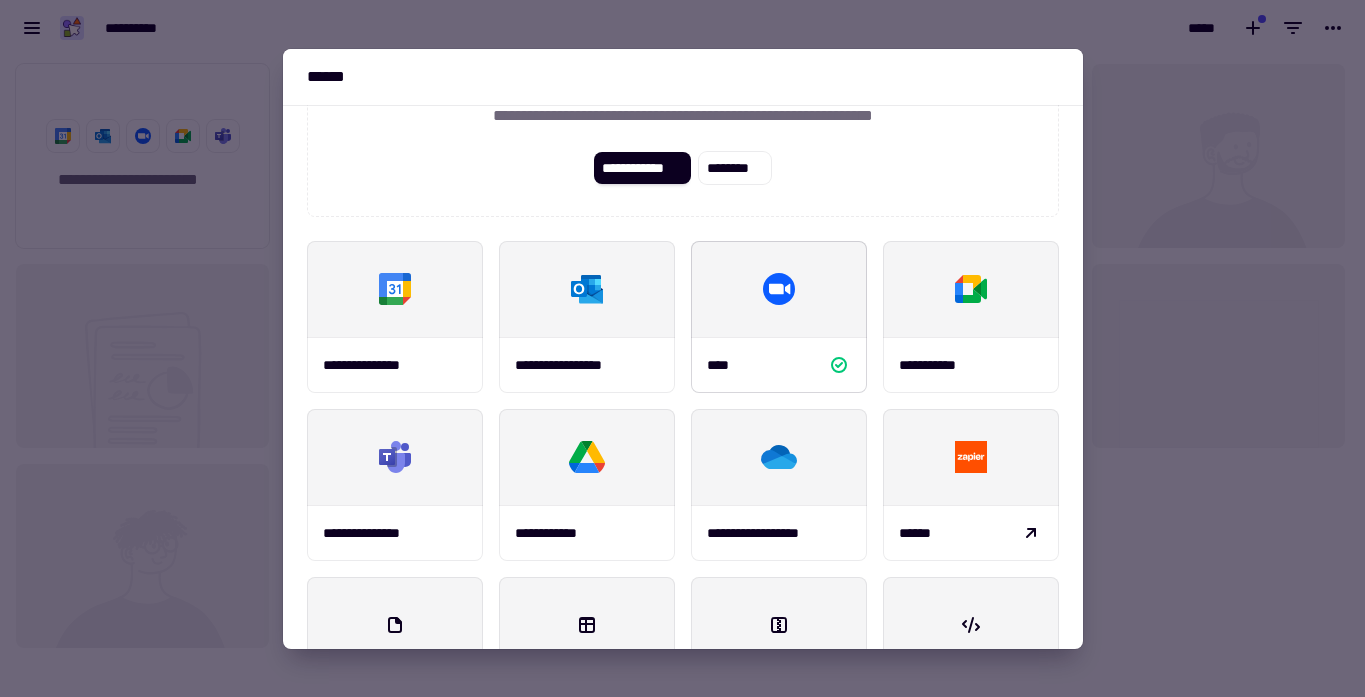 scroll, scrollTop: 0, scrollLeft: 0, axis: both 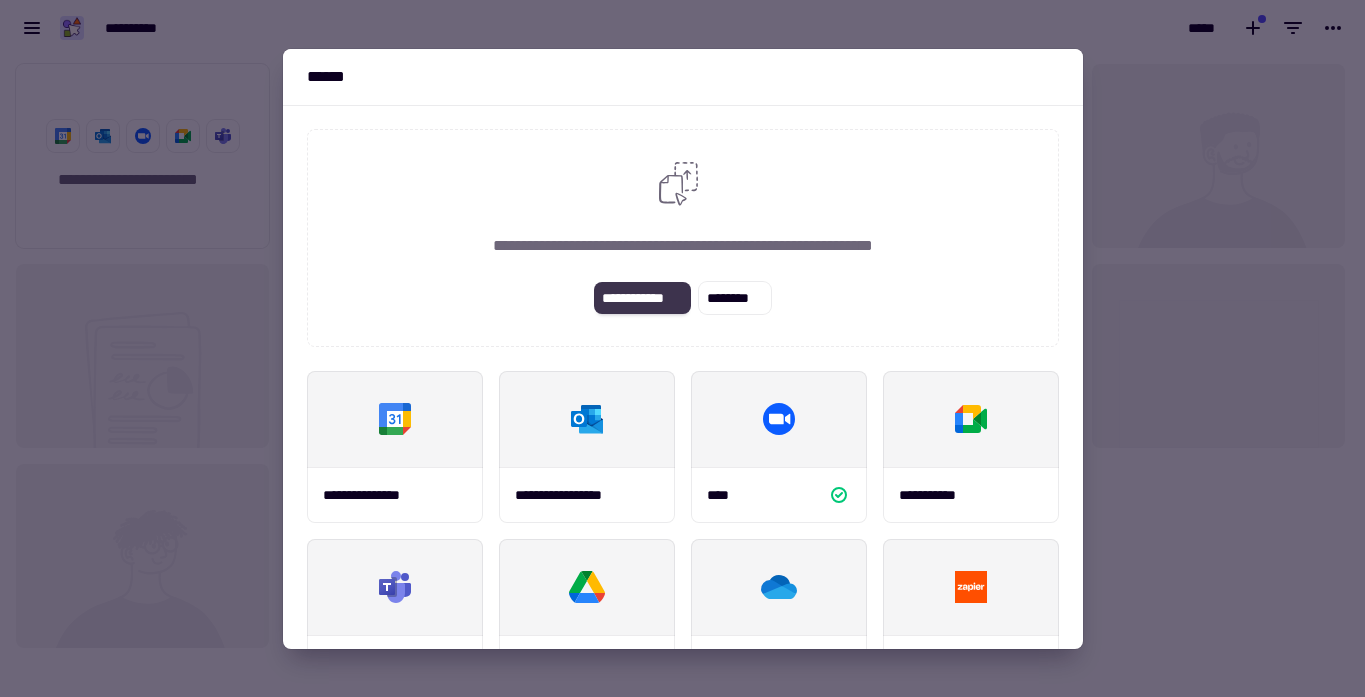 click on "**********" 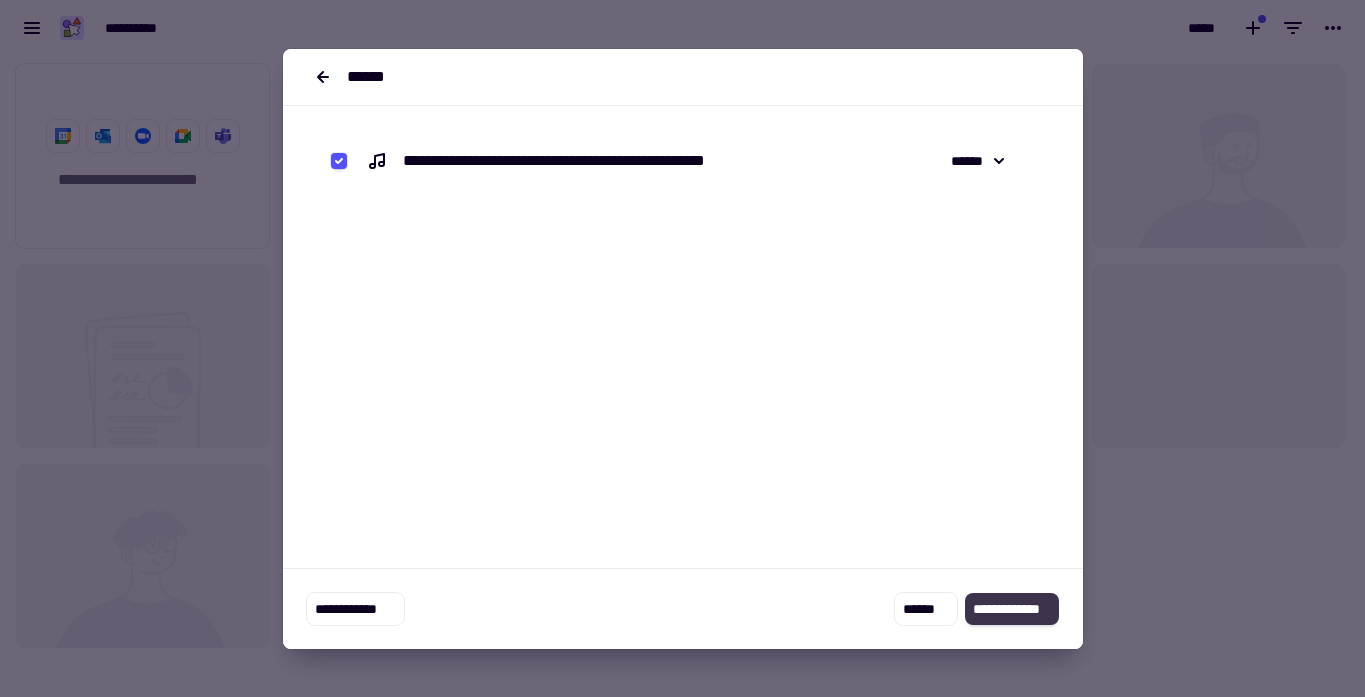 click on "**********" 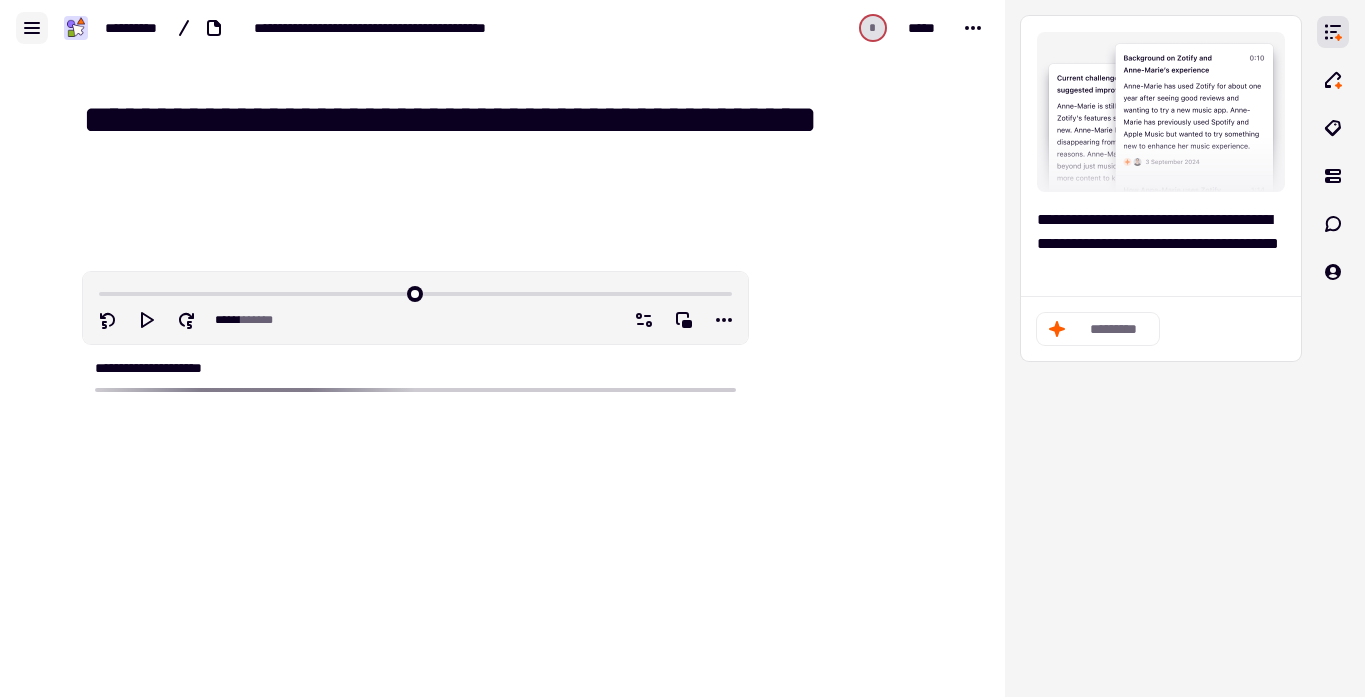 click 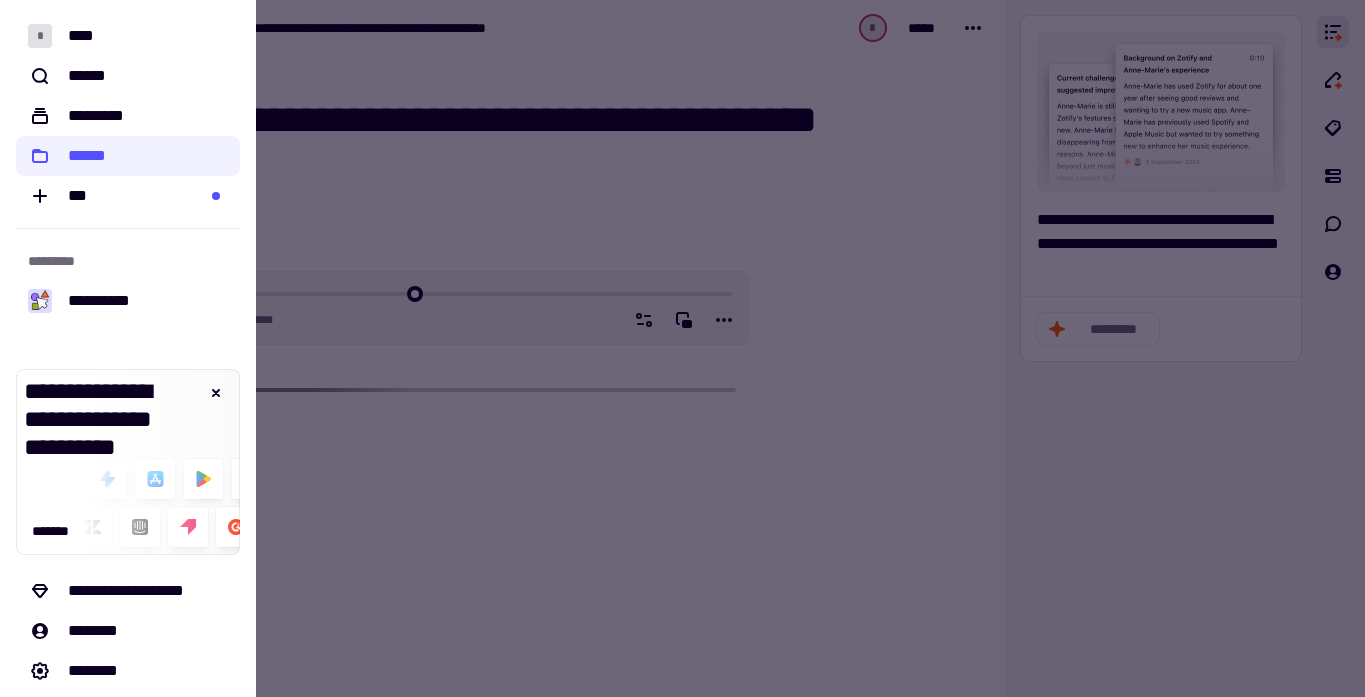 click at bounding box center (682, 348) 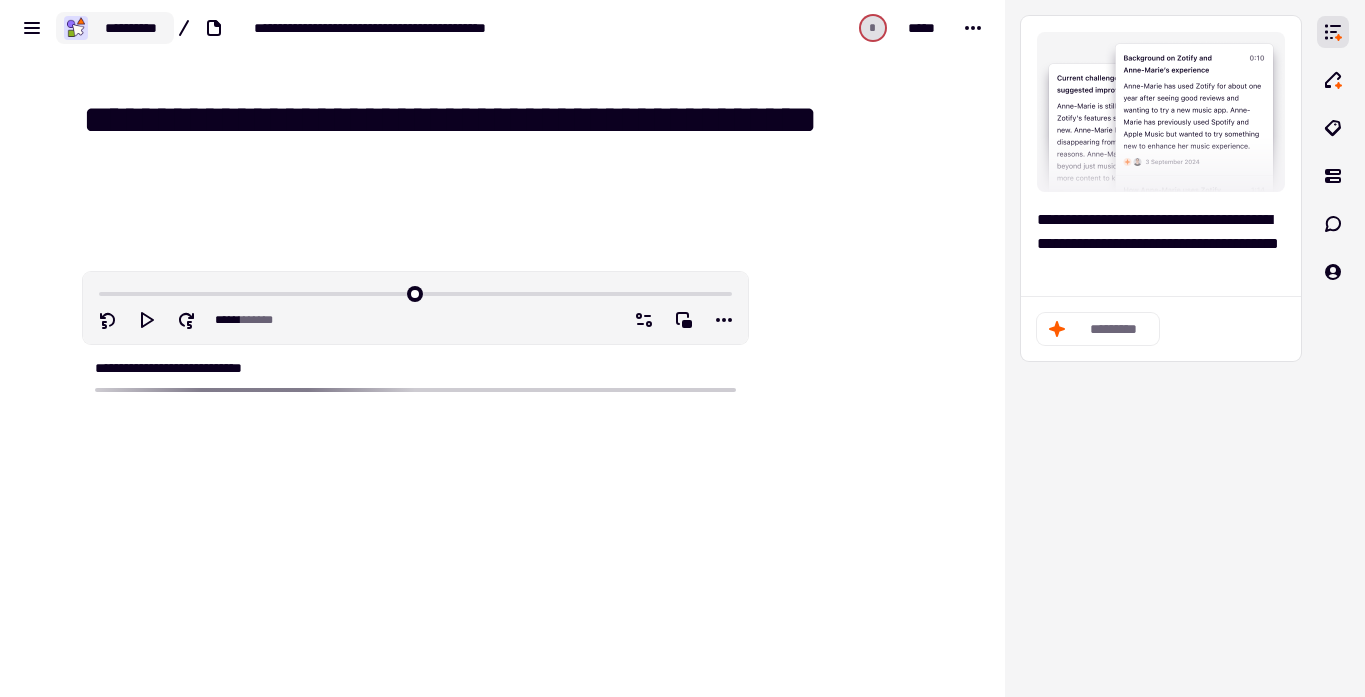 click on "**********" 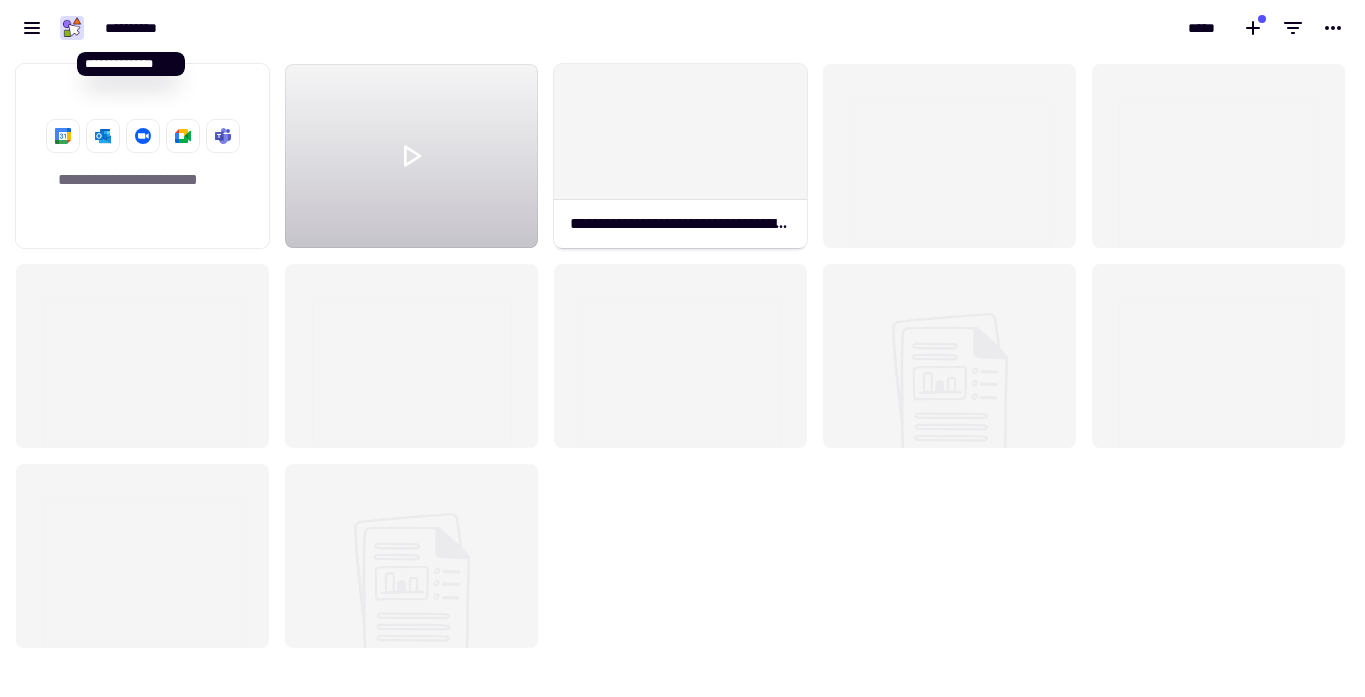 scroll, scrollTop: 1, scrollLeft: 1, axis: both 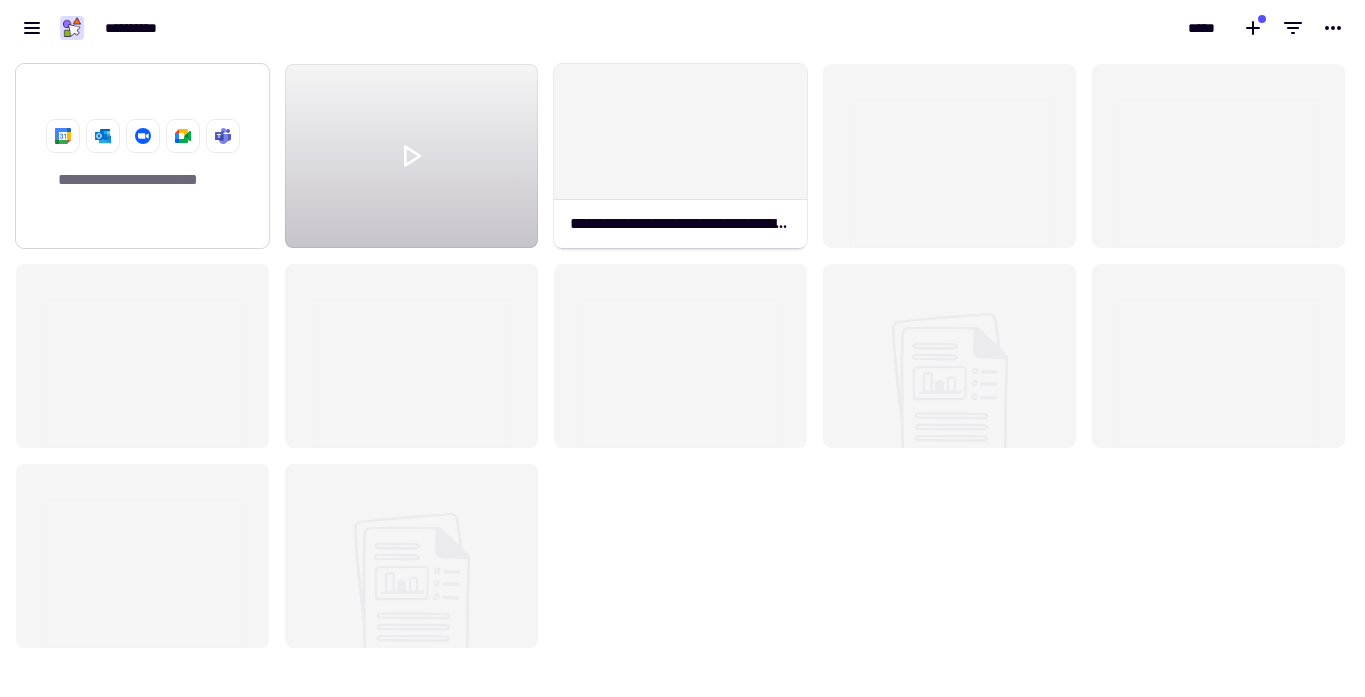 click on "**********" 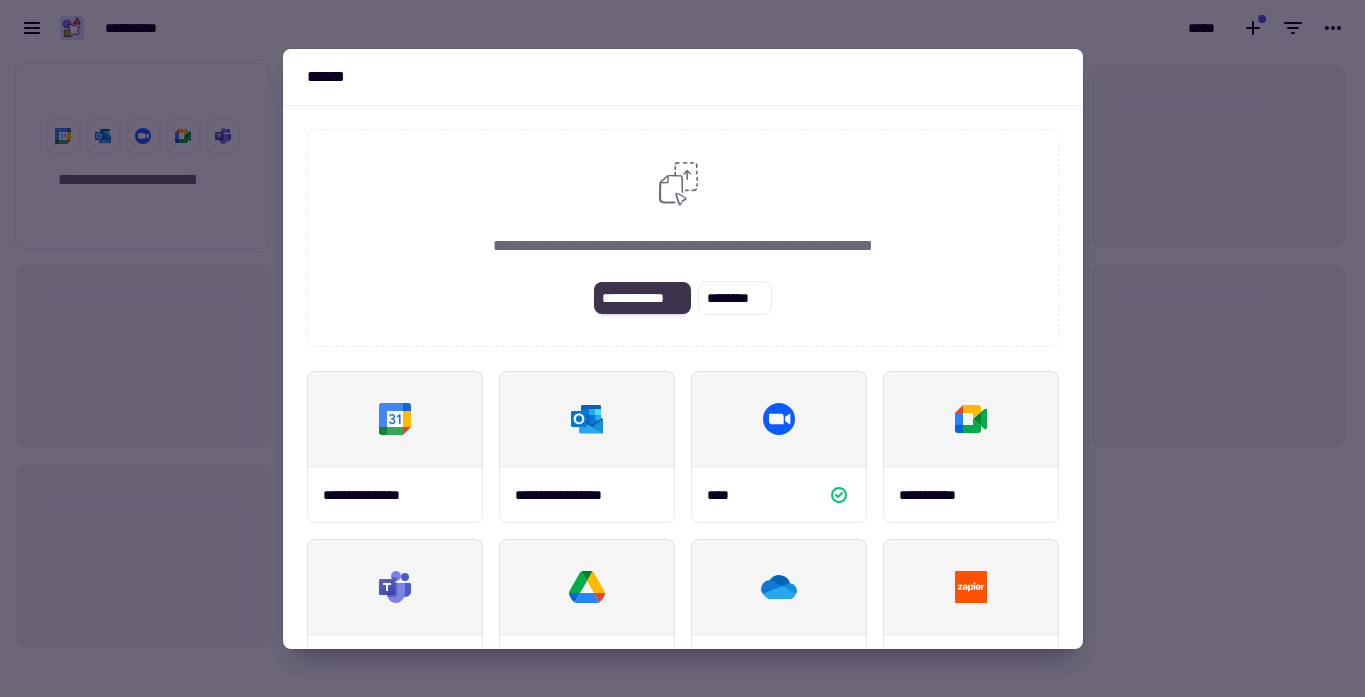 click on "**********" 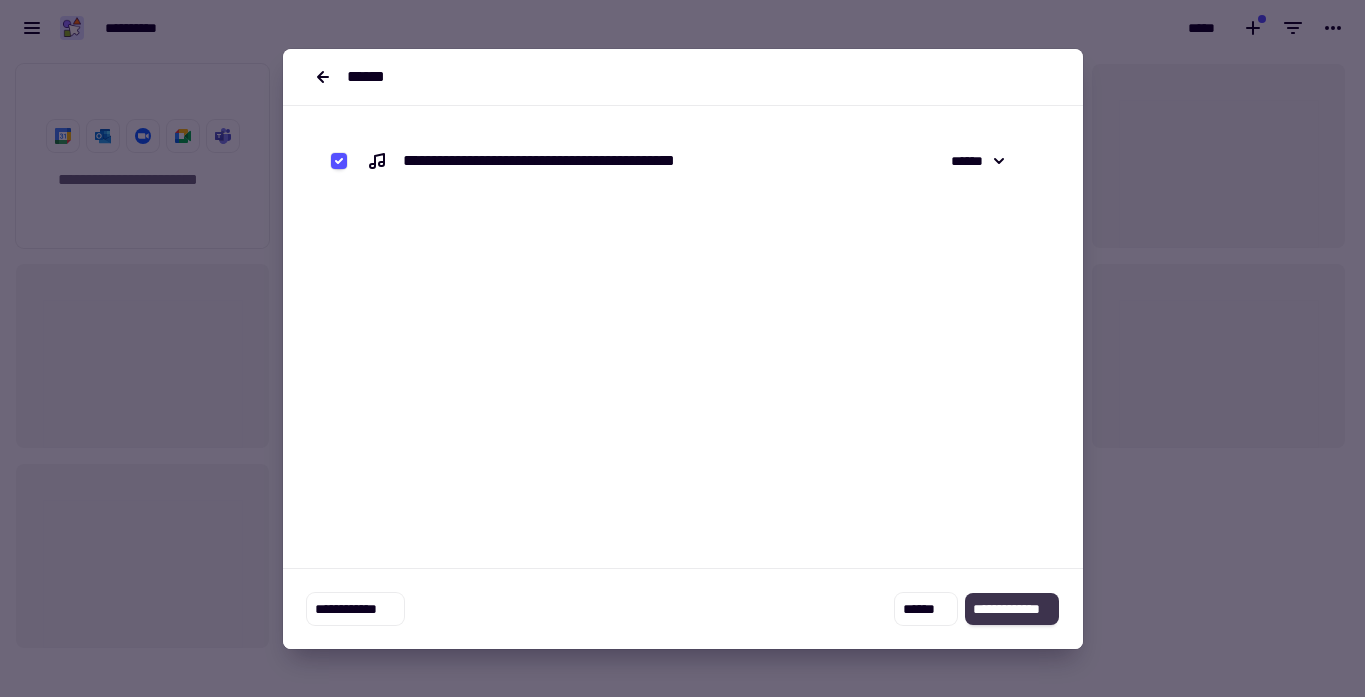 click on "**********" 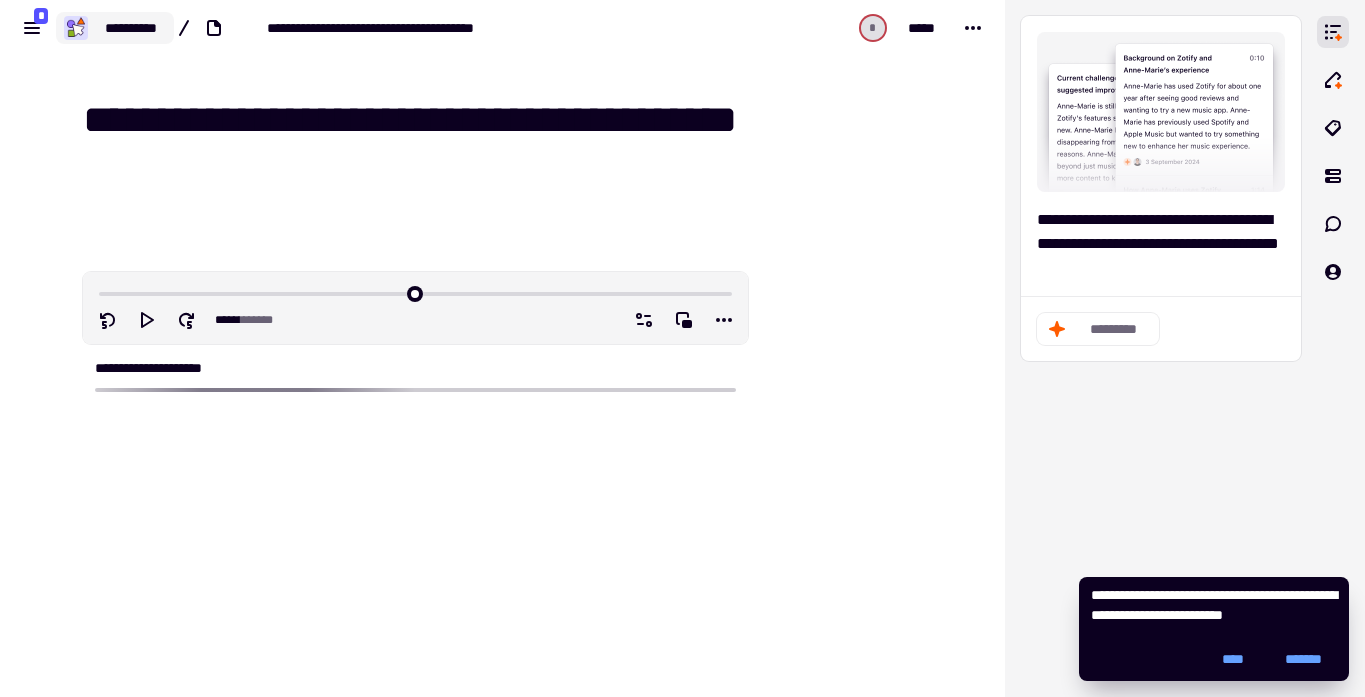 click on "**********" 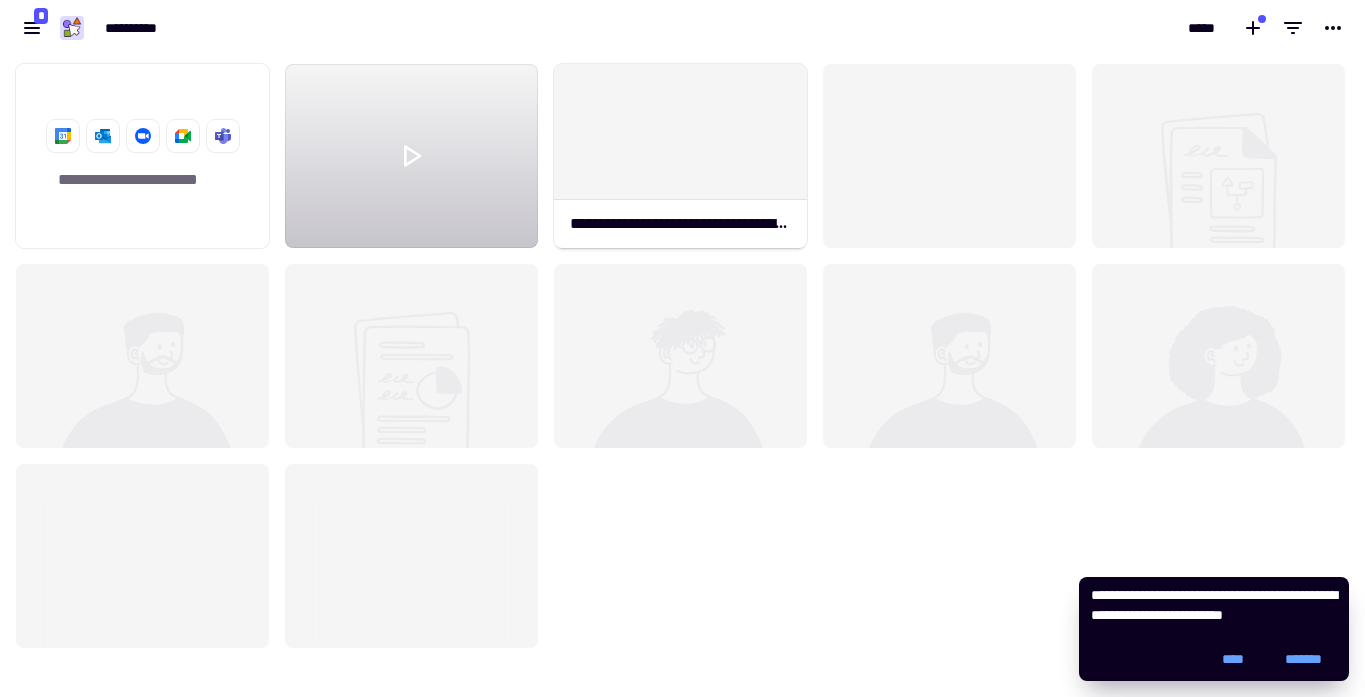 scroll, scrollTop: 1, scrollLeft: 1, axis: both 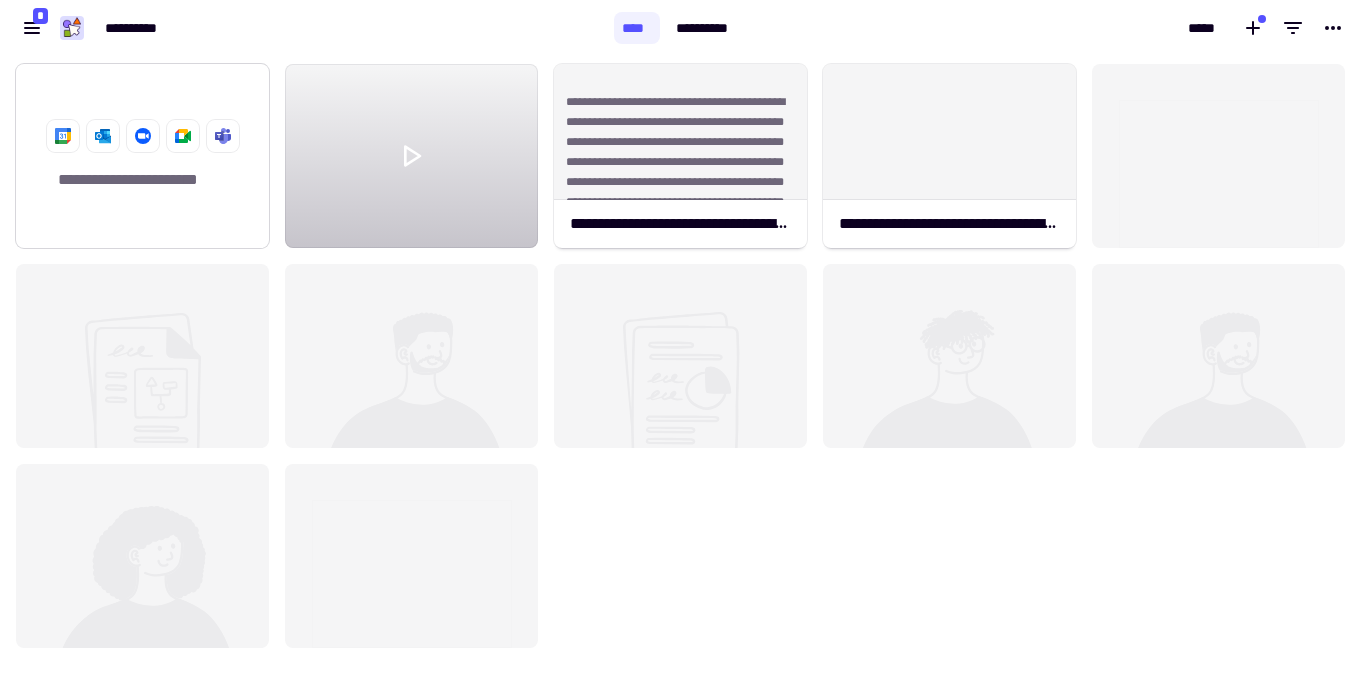click on "**********" 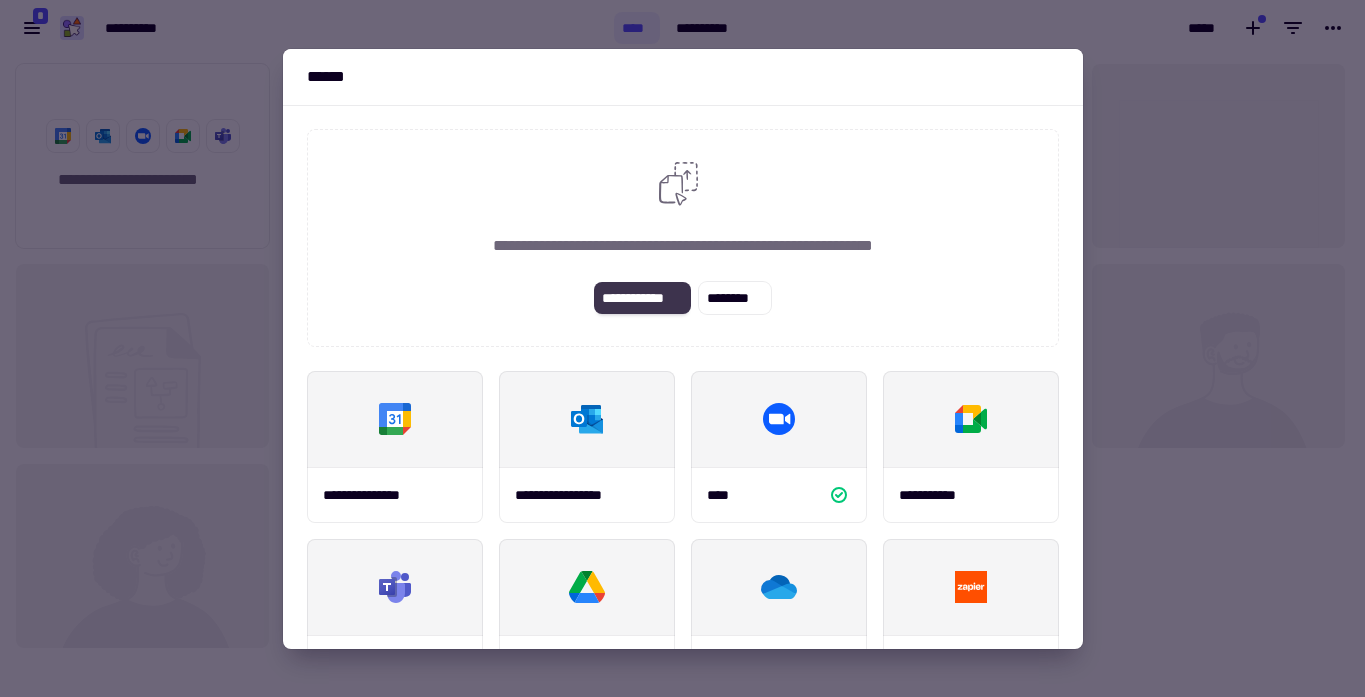 click on "**********" 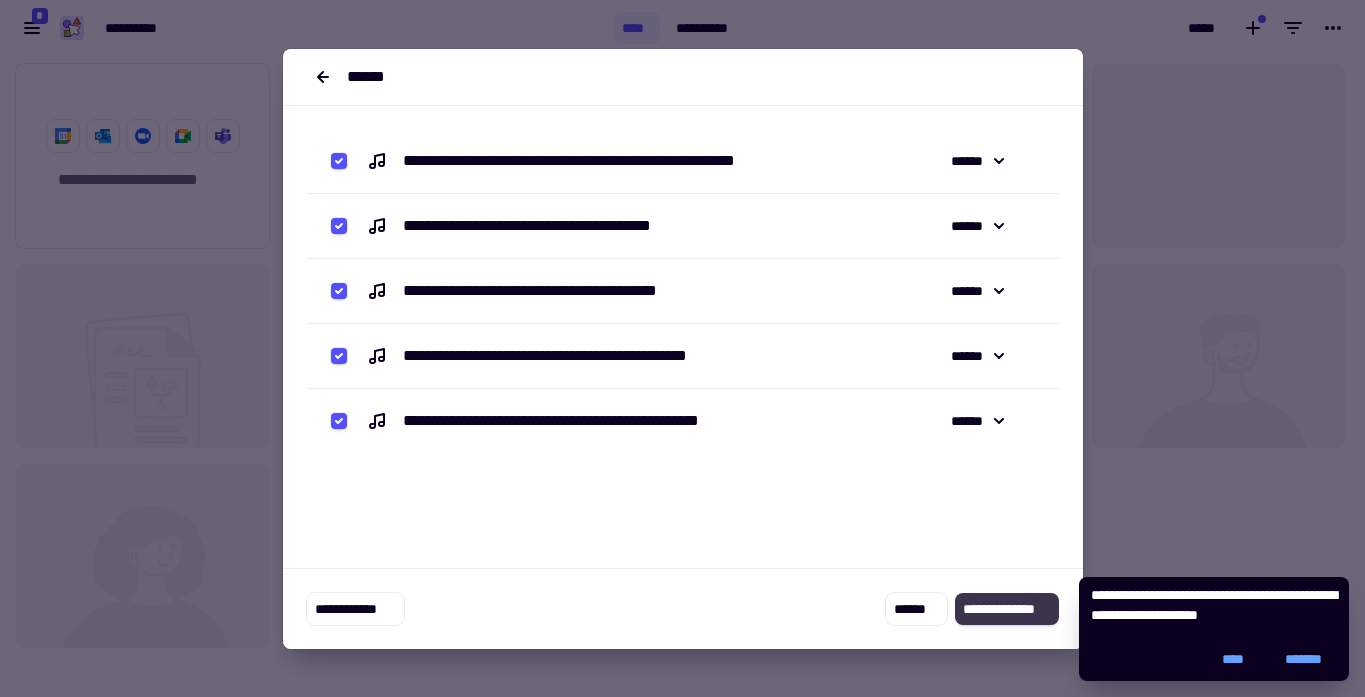 click on "**********" 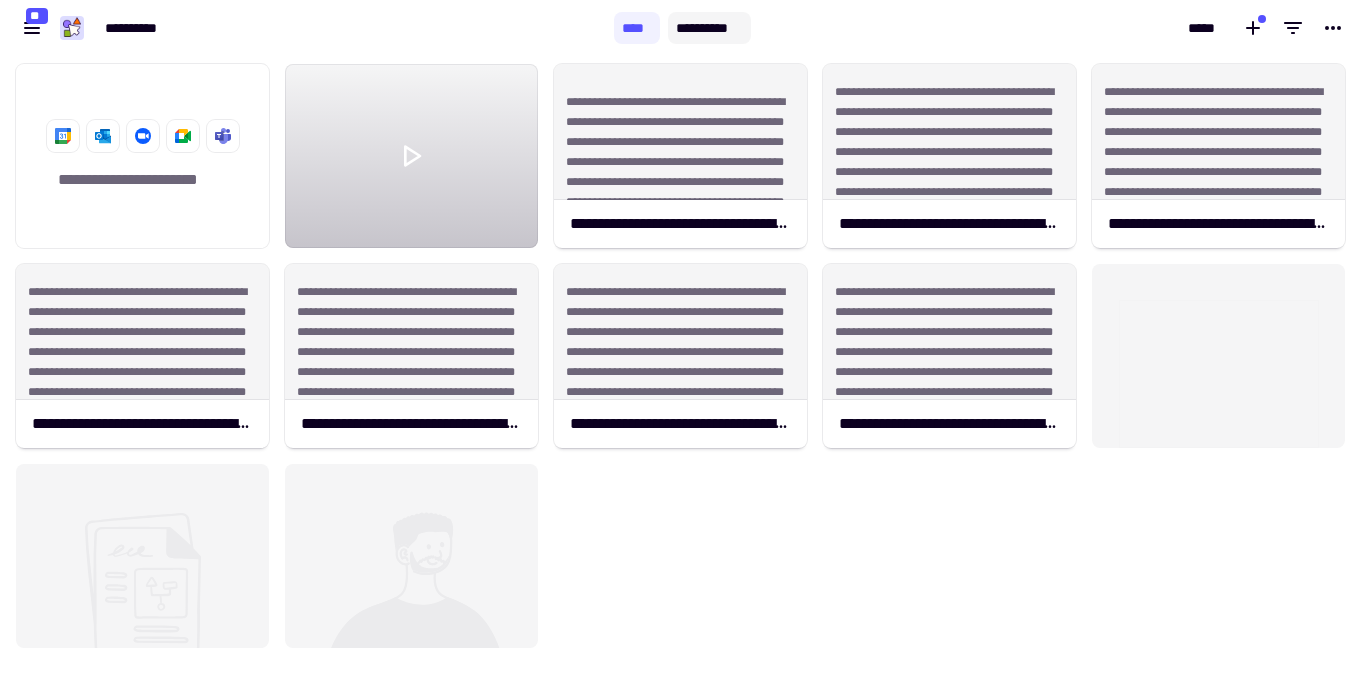 click on "**********" 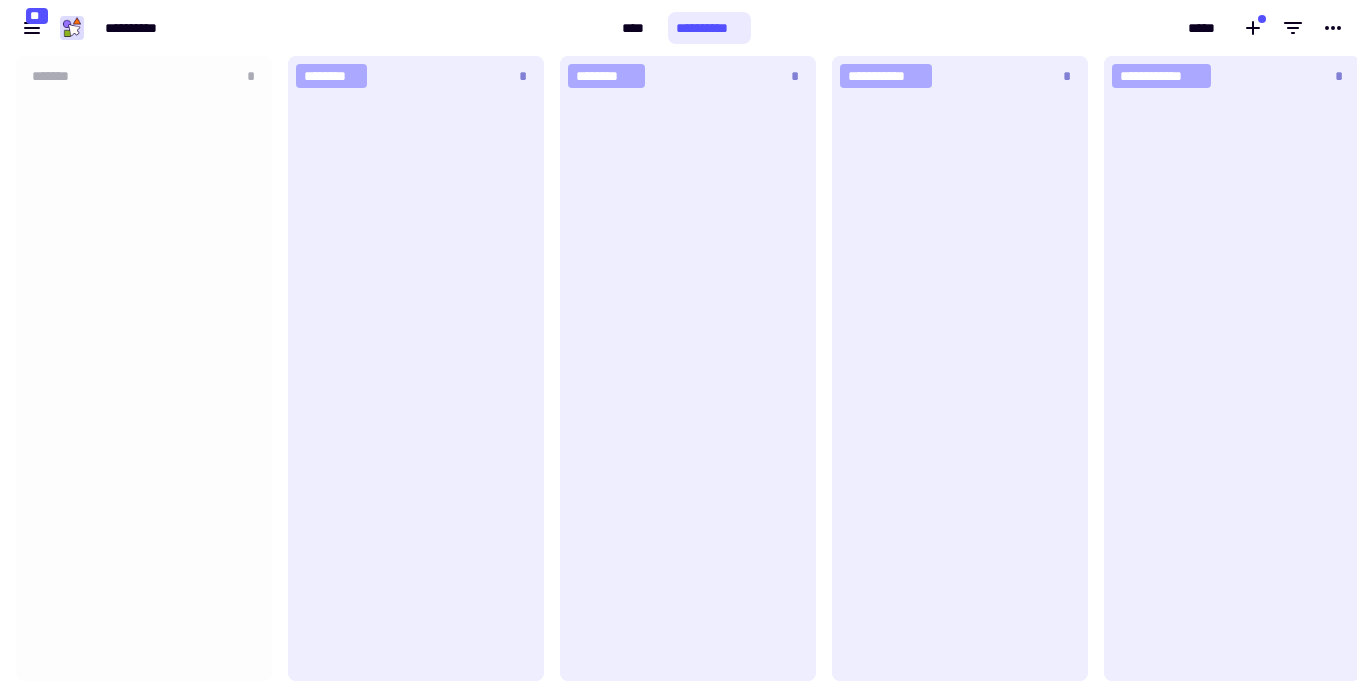 scroll, scrollTop: 1, scrollLeft: 1, axis: both 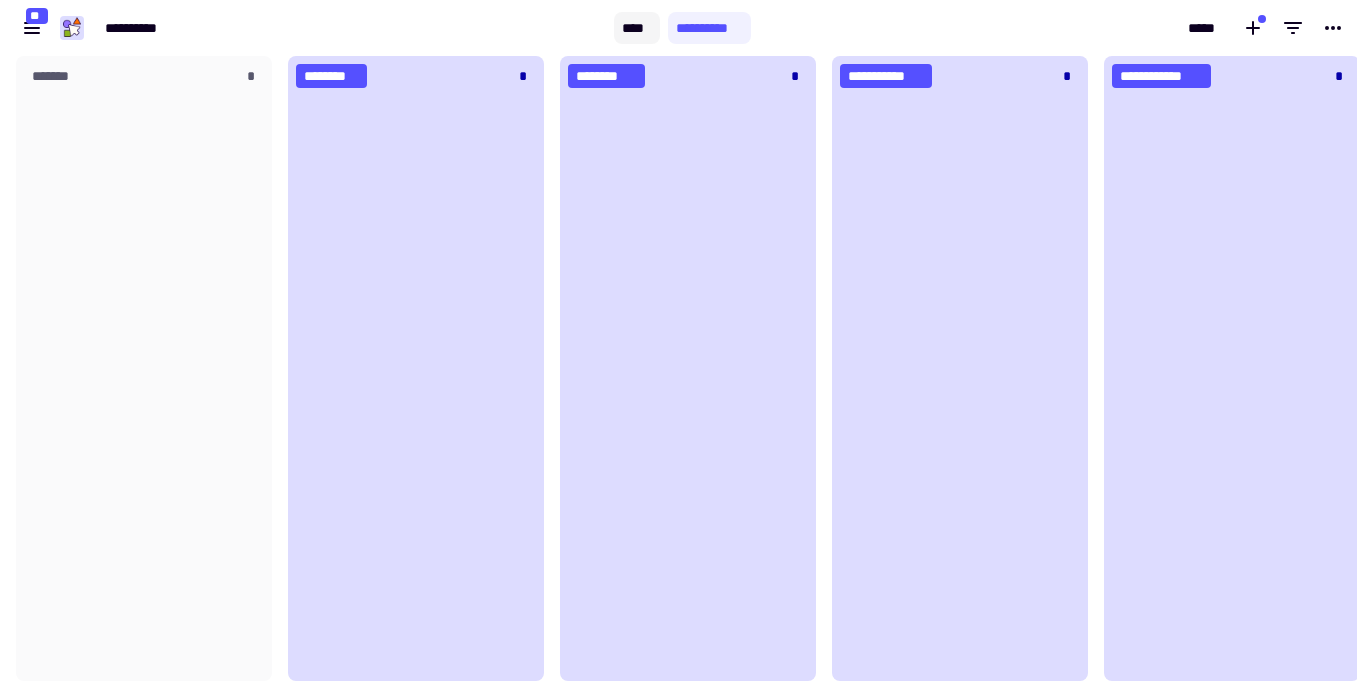 click on "****" 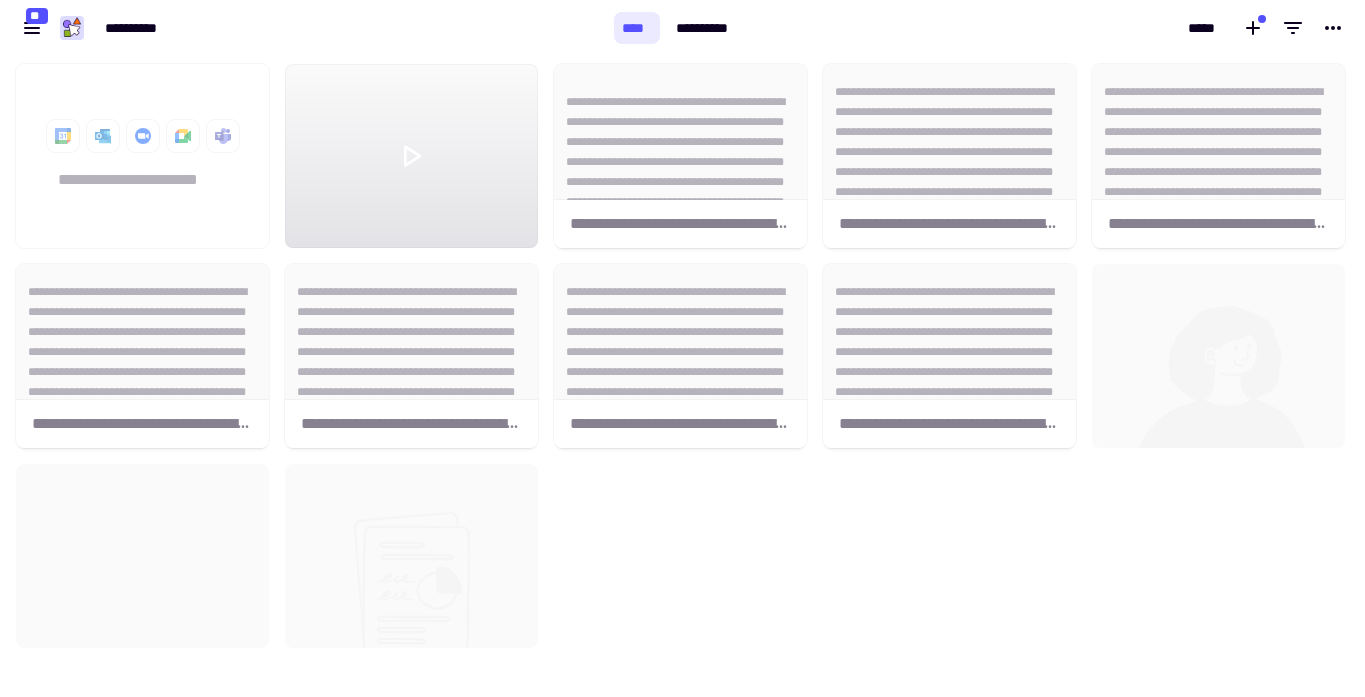 scroll, scrollTop: 1, scrollLeft: 1, axis: both 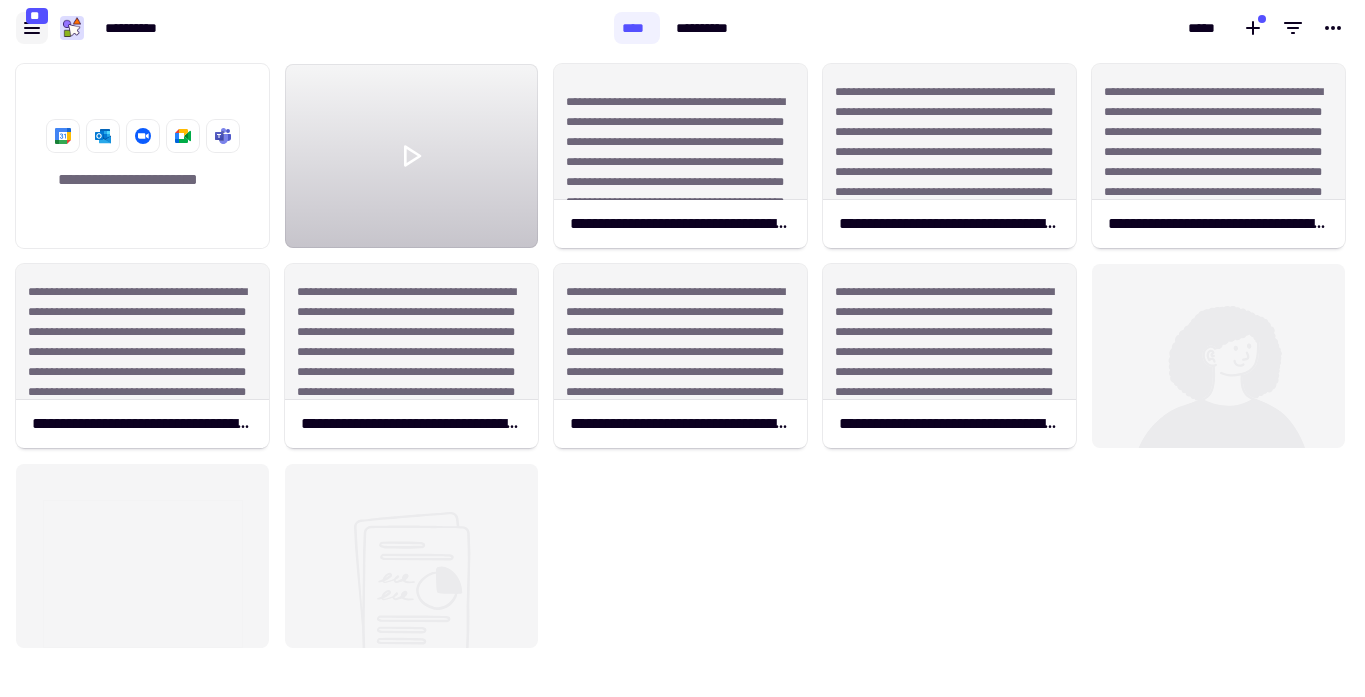 click 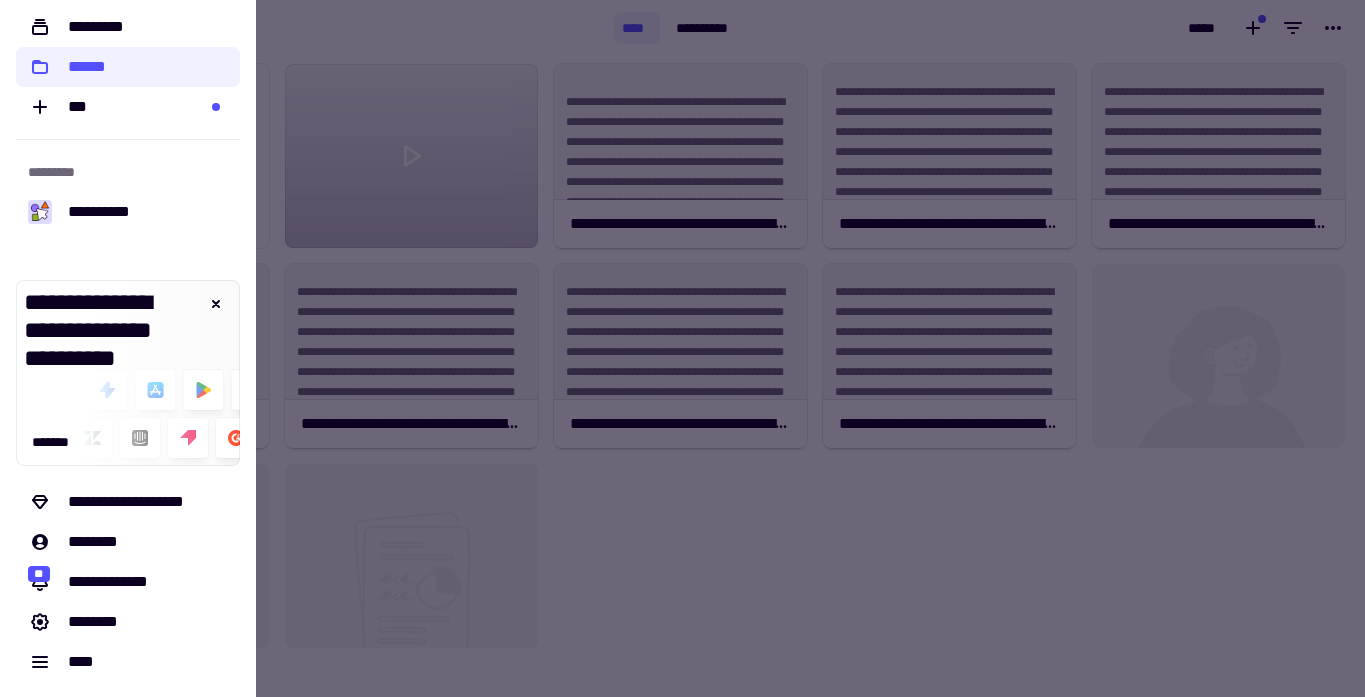 scroll, scrollTop: 90, scrollLeft: 0, axis: vertical 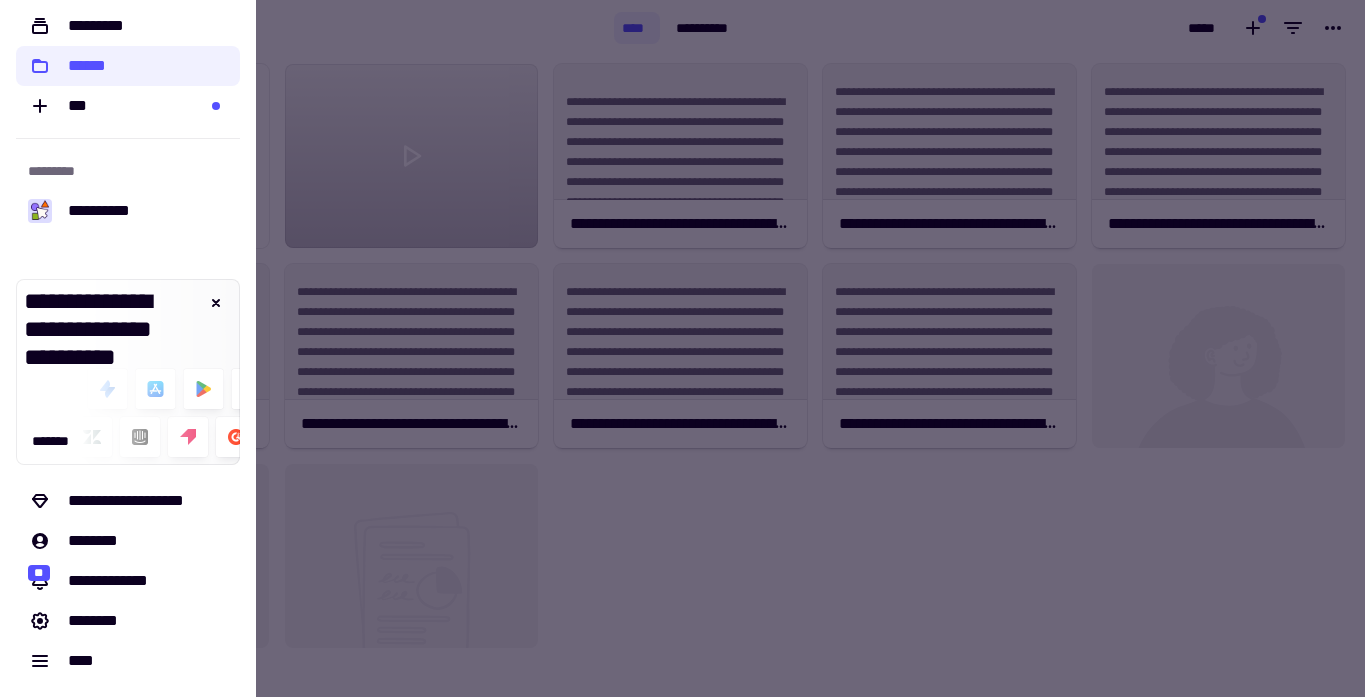click at bounding box center [682, 348] 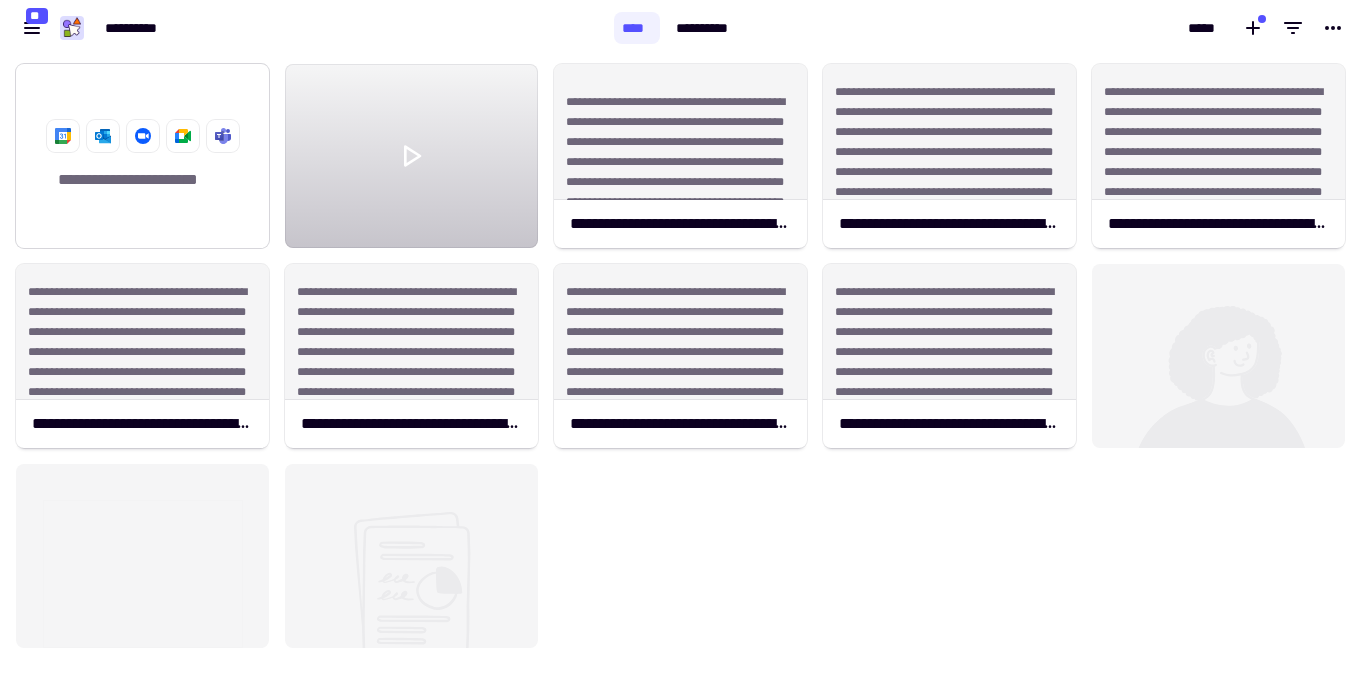 click on "**********" 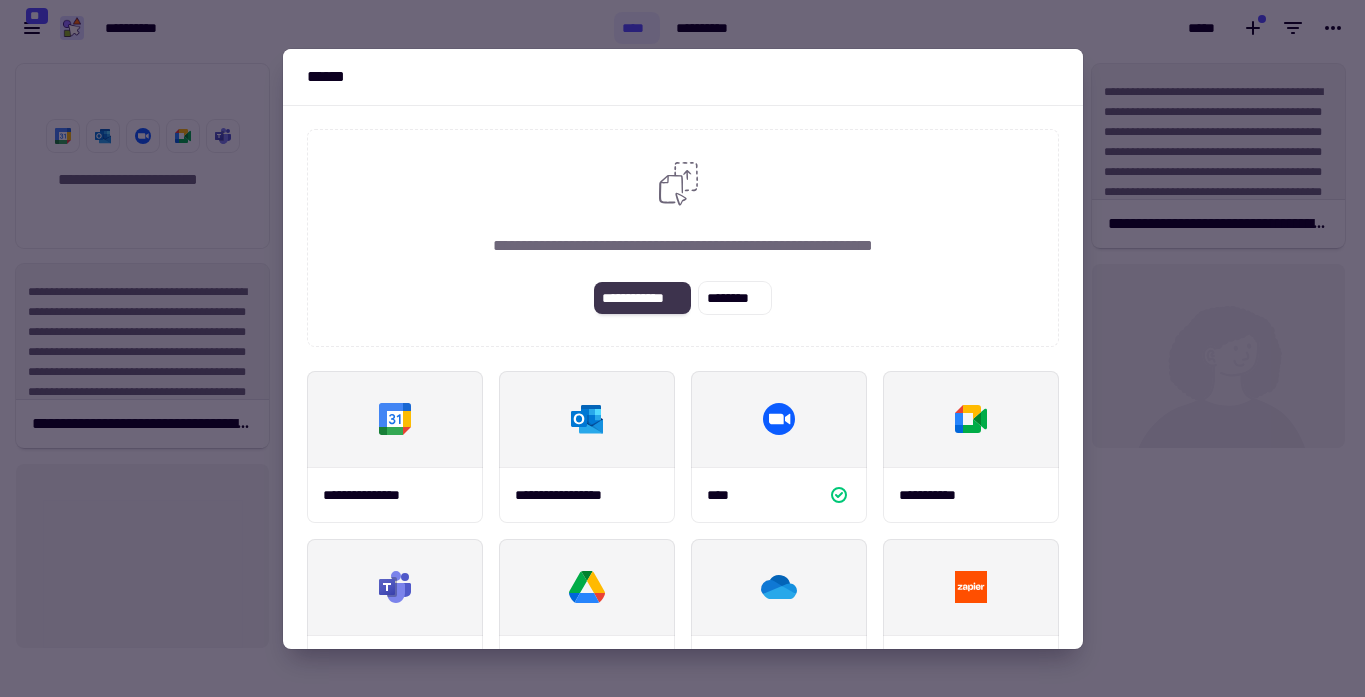 click on "**********" 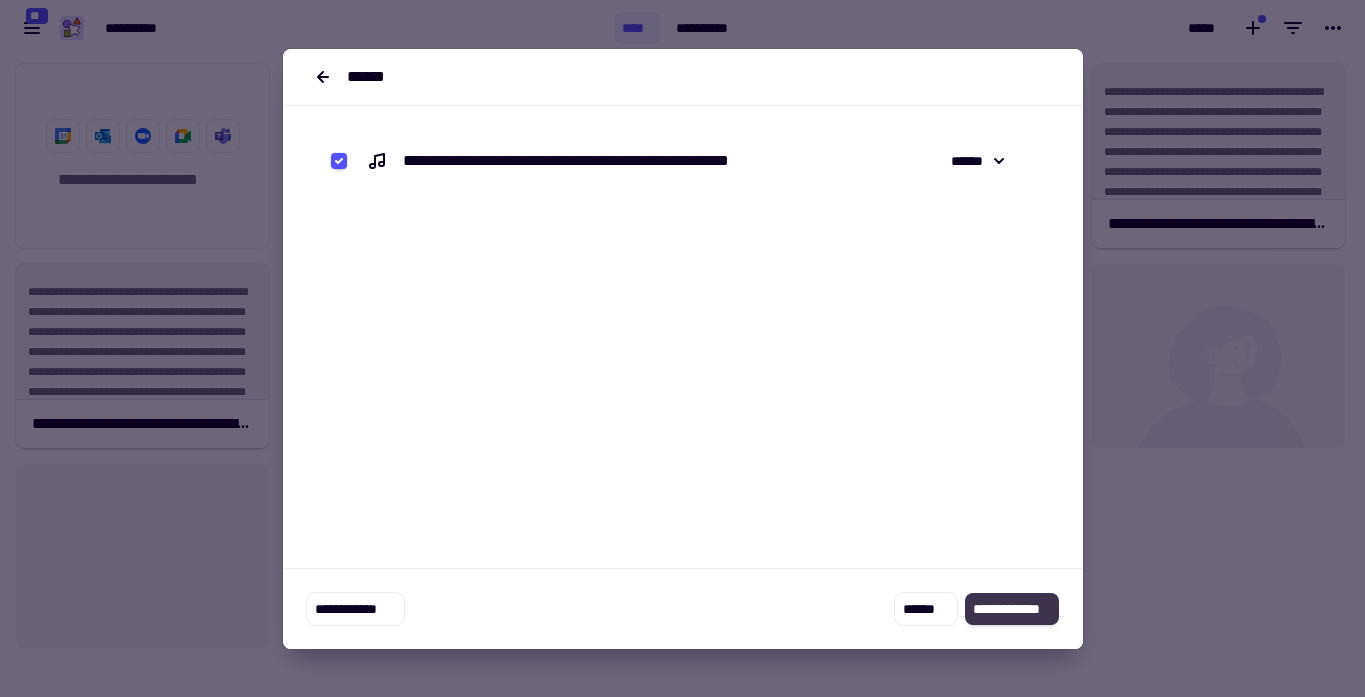 click on "**********" 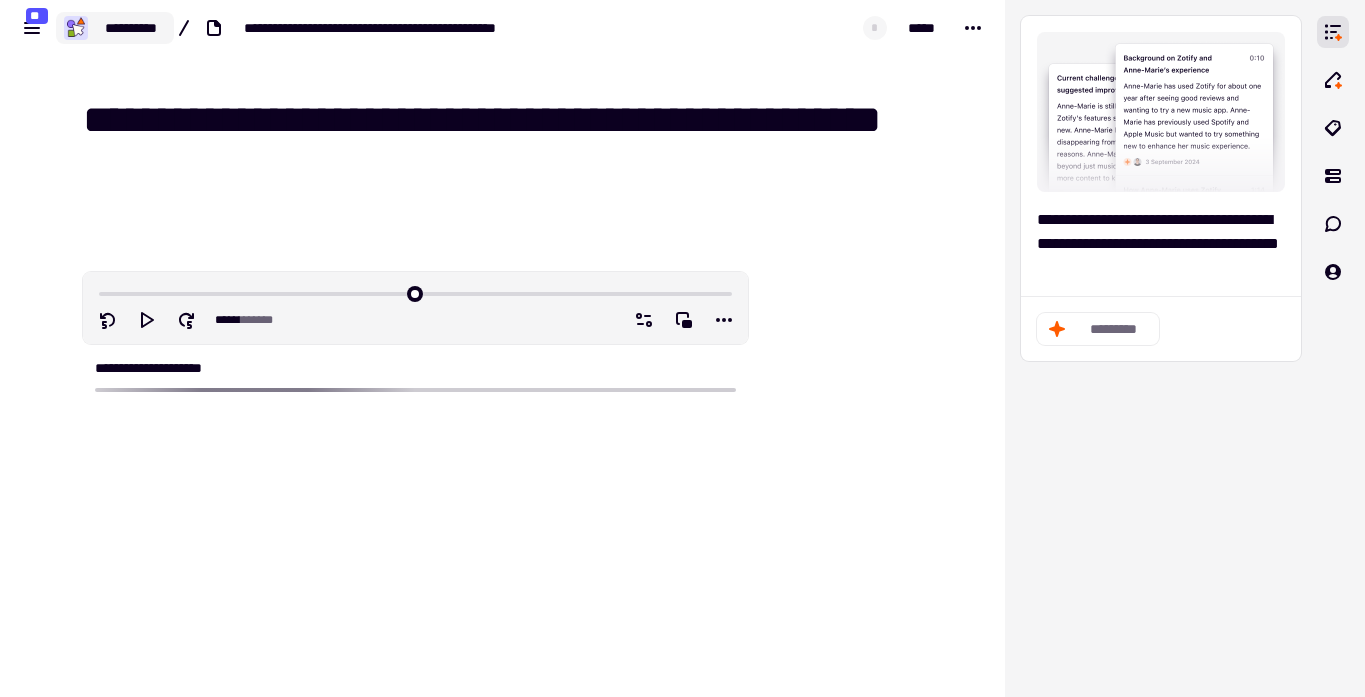 click 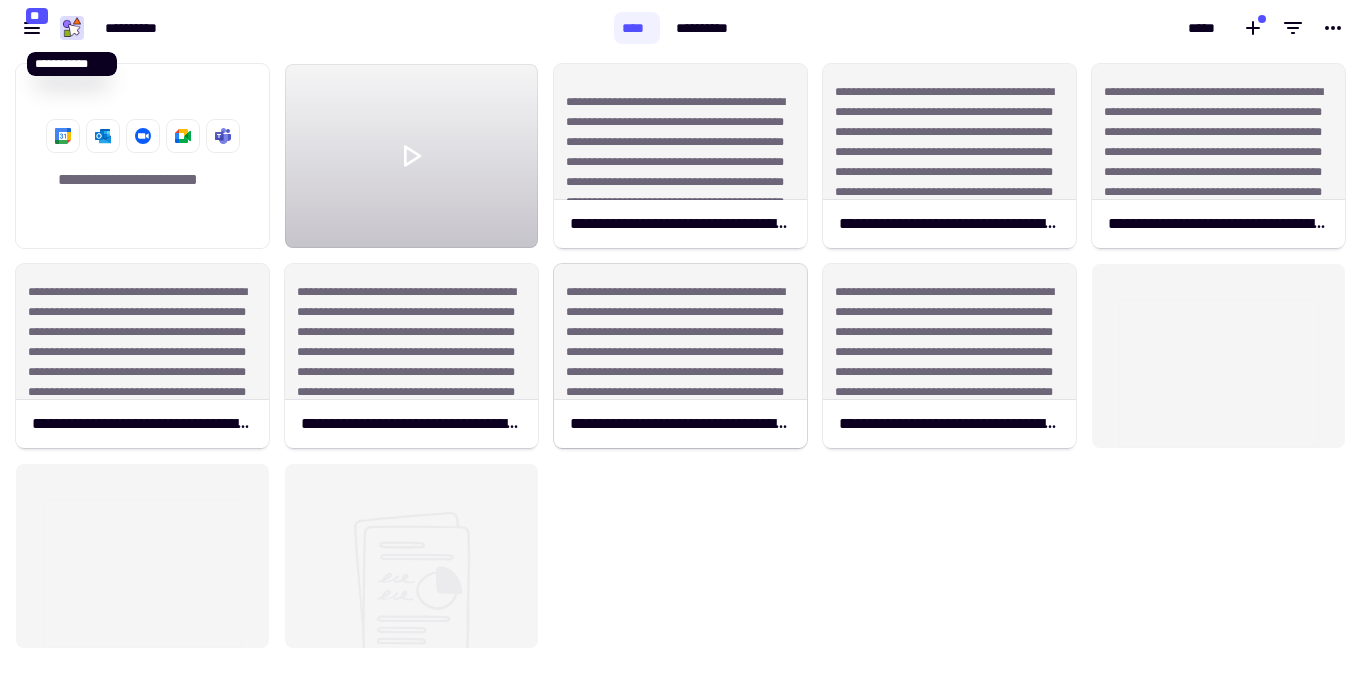scroll, scrollTop: 1, scrollLeft: 1, axis: both 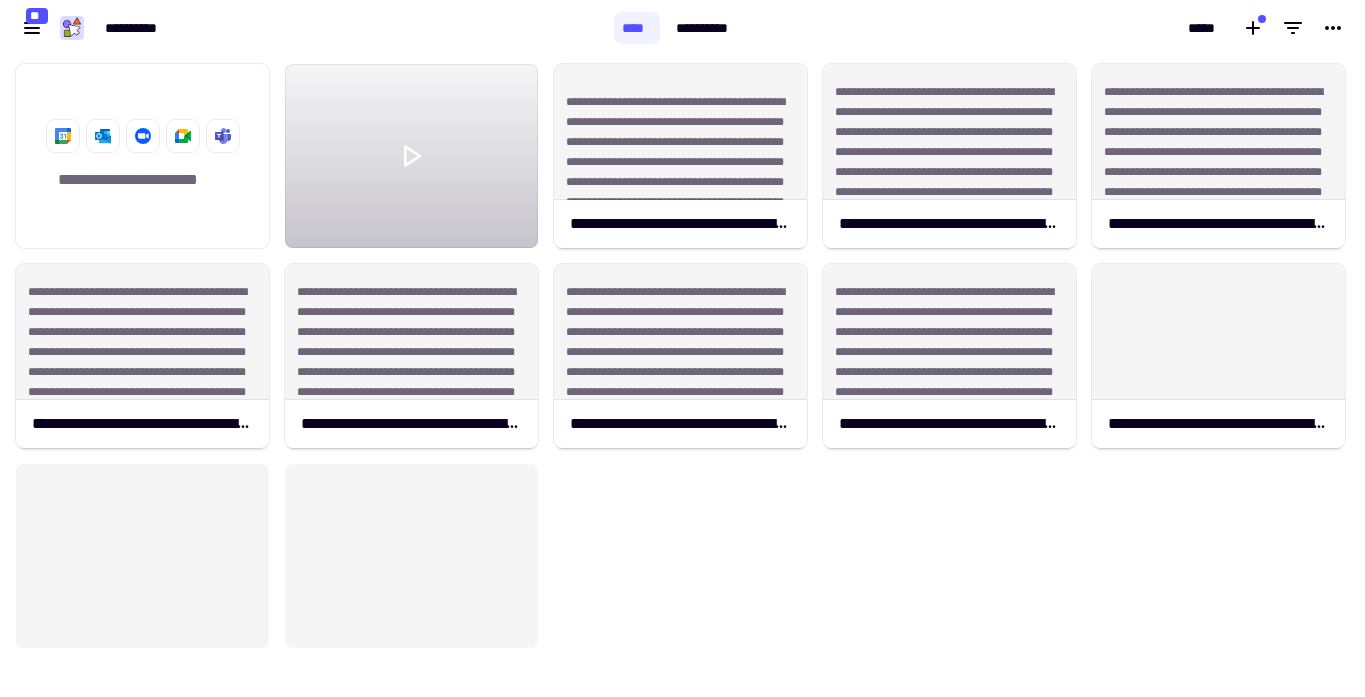 click 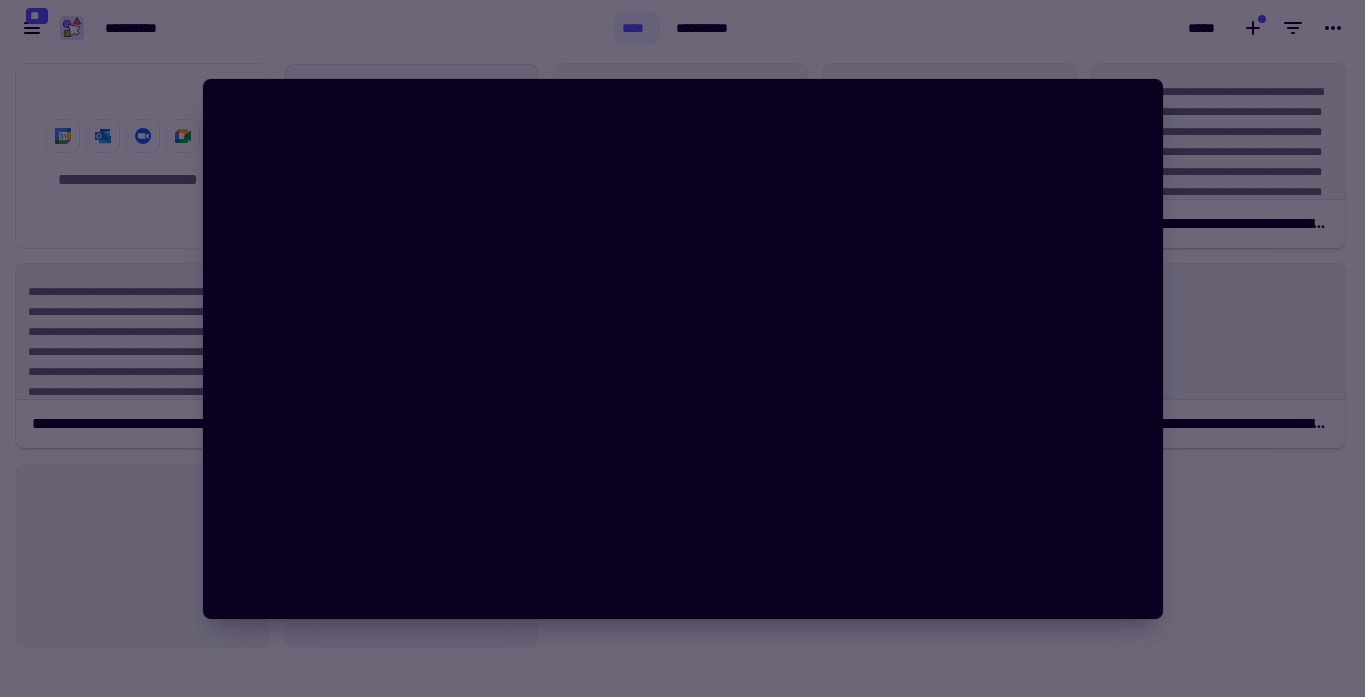 click at bounding box center [682, 348] 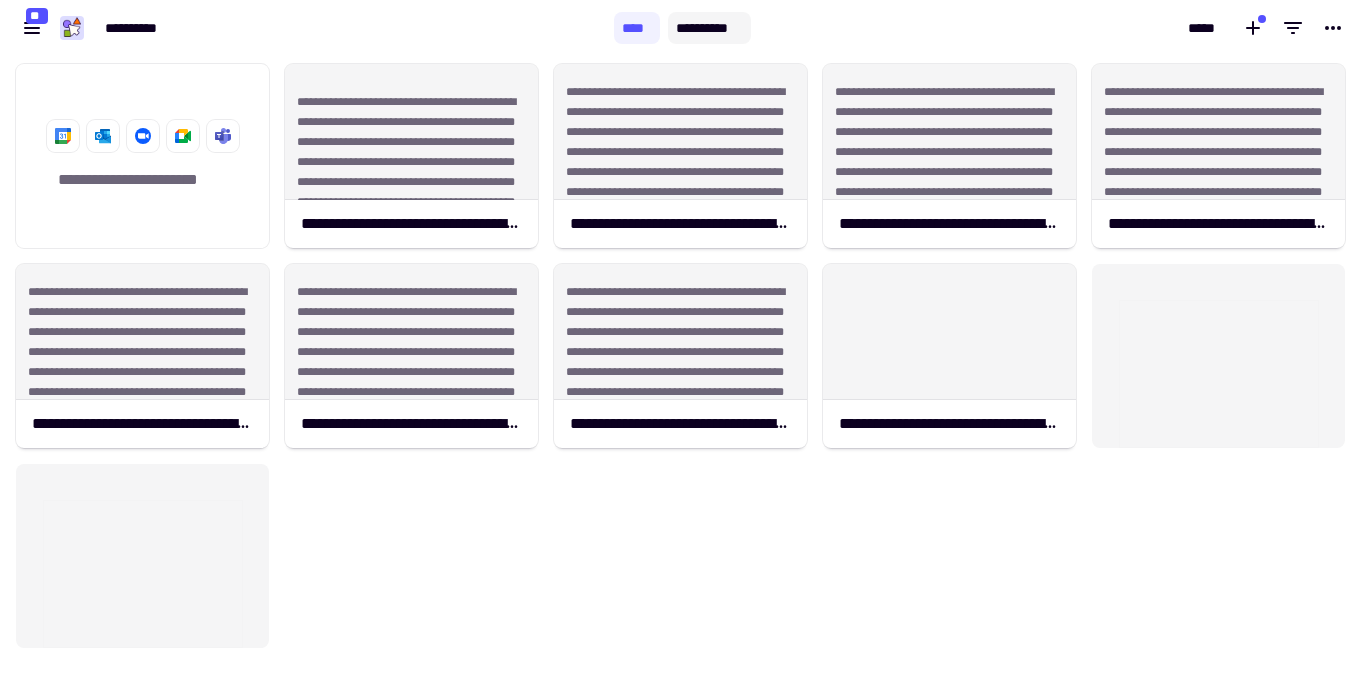 click on "**********" 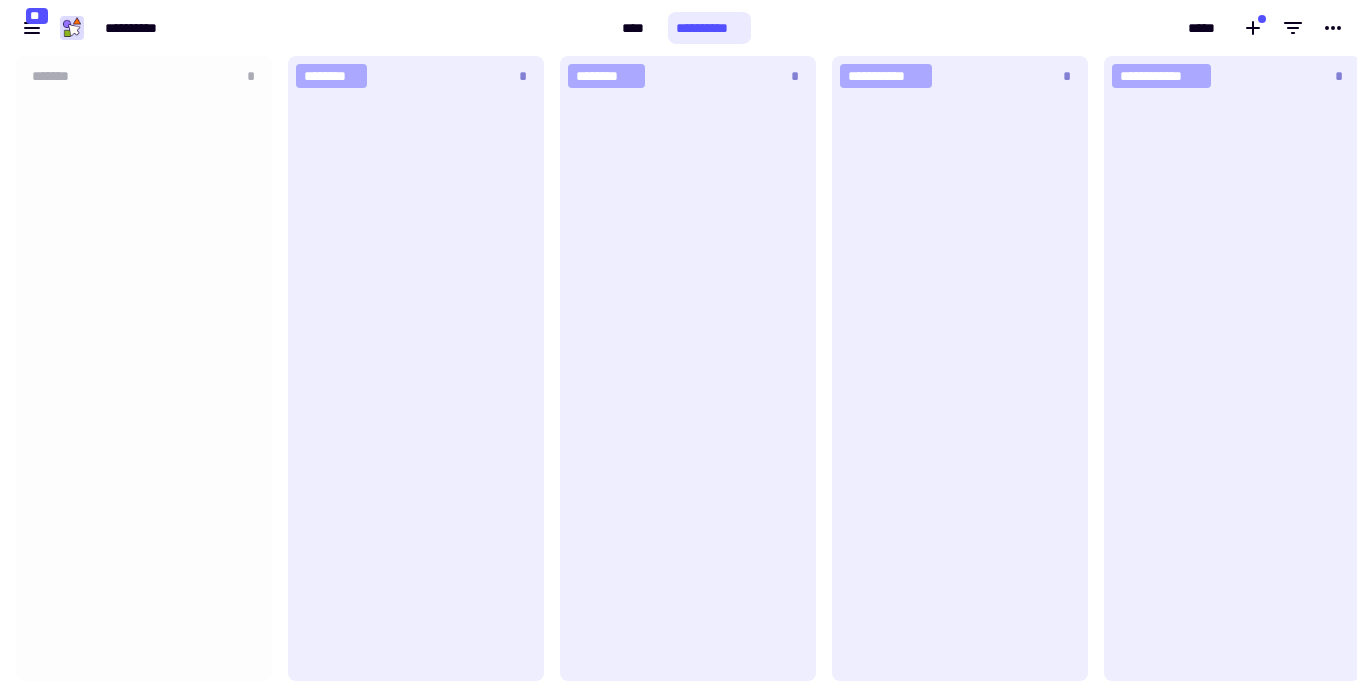 scroll, scrollTop: 1, scrollLeft: 1, axis: both 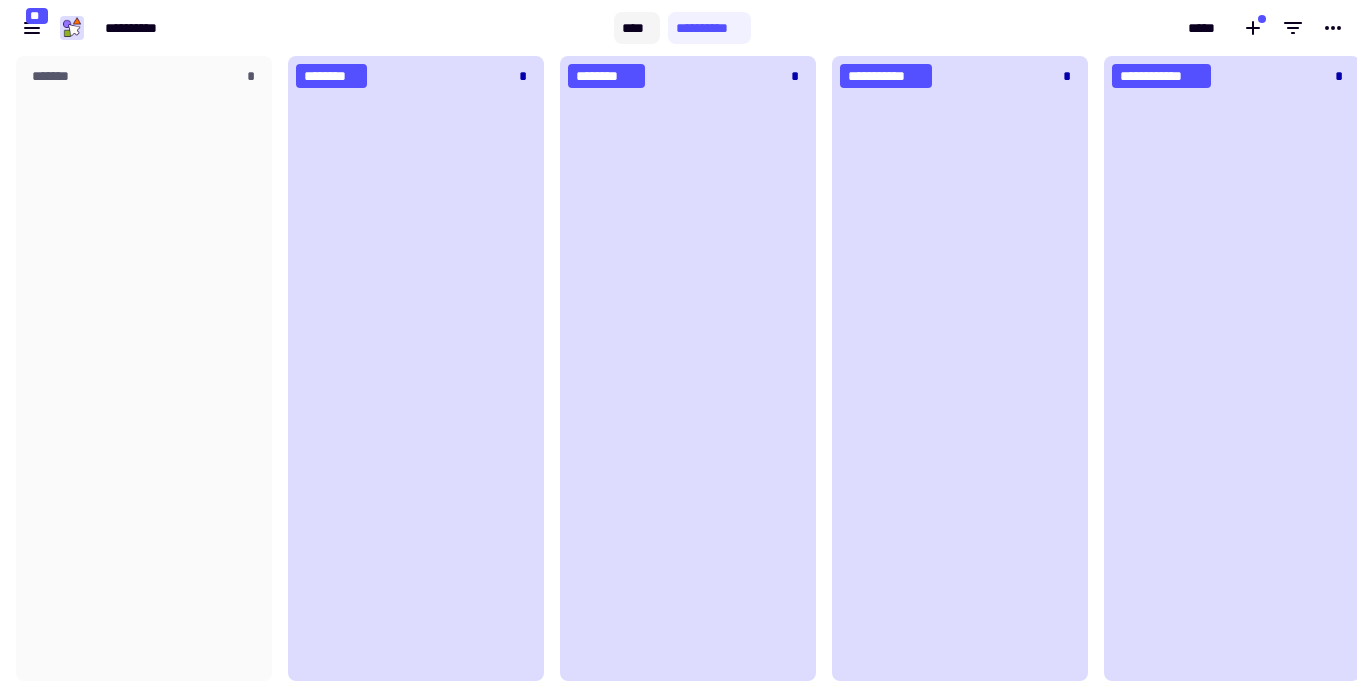 click on "****" 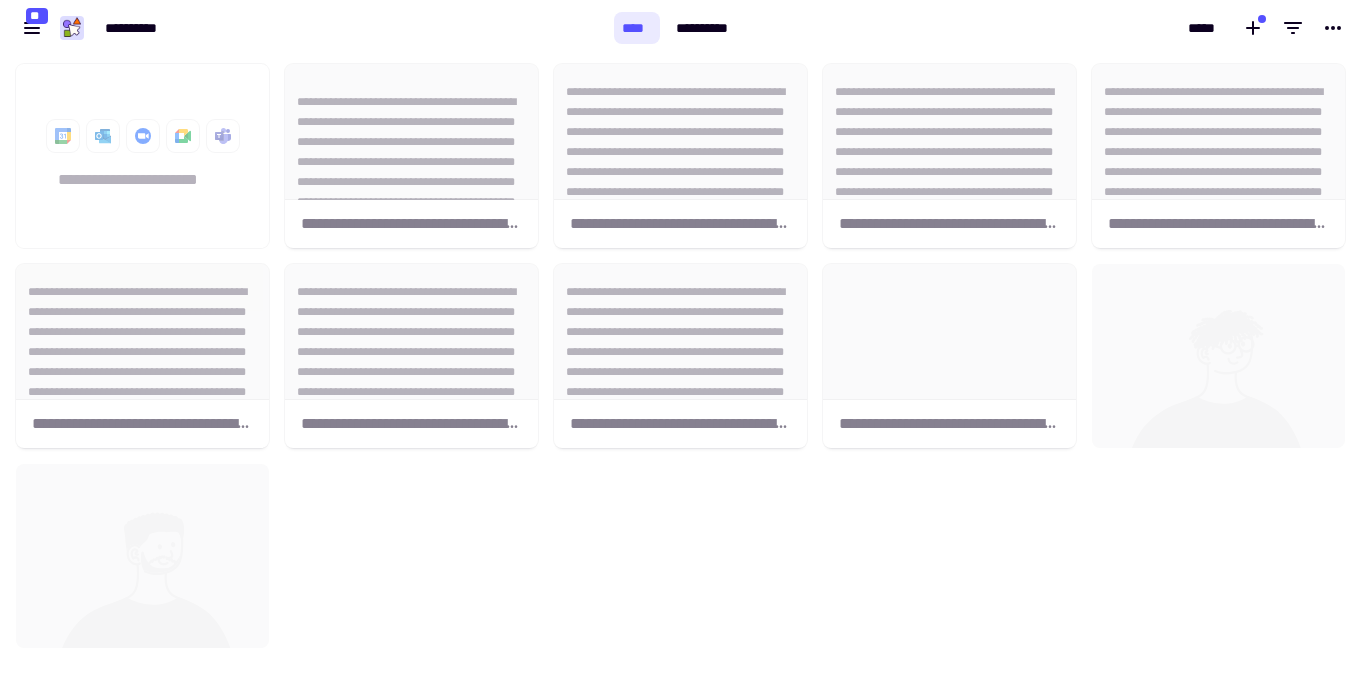 scroll, scrollTop: 1, scrollLeft: 1, axis: both 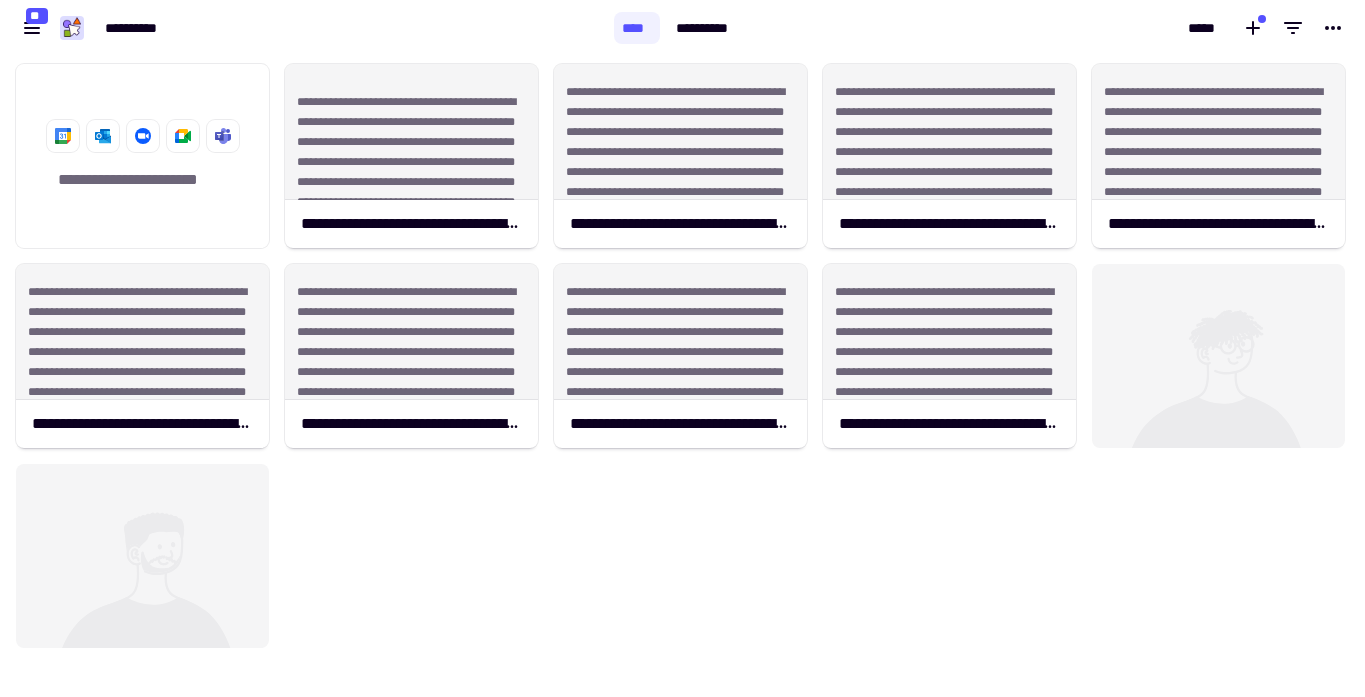 click on "**********" 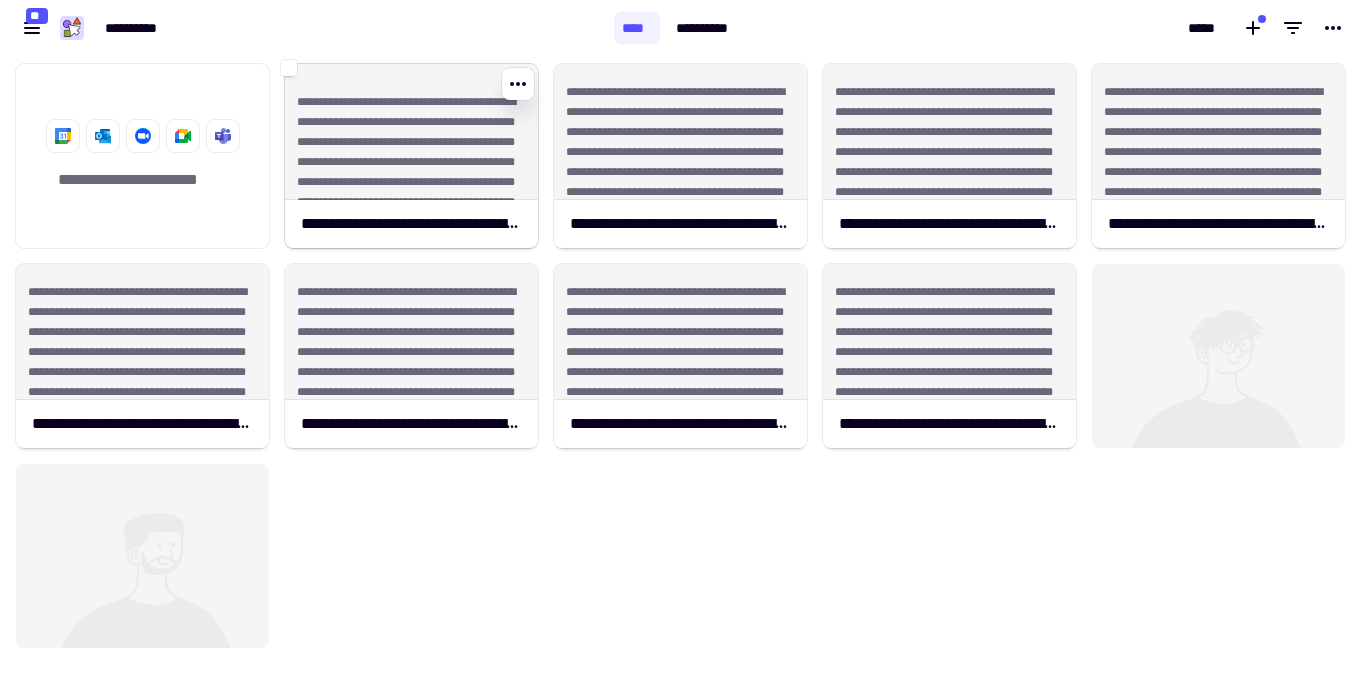 click on "**********" 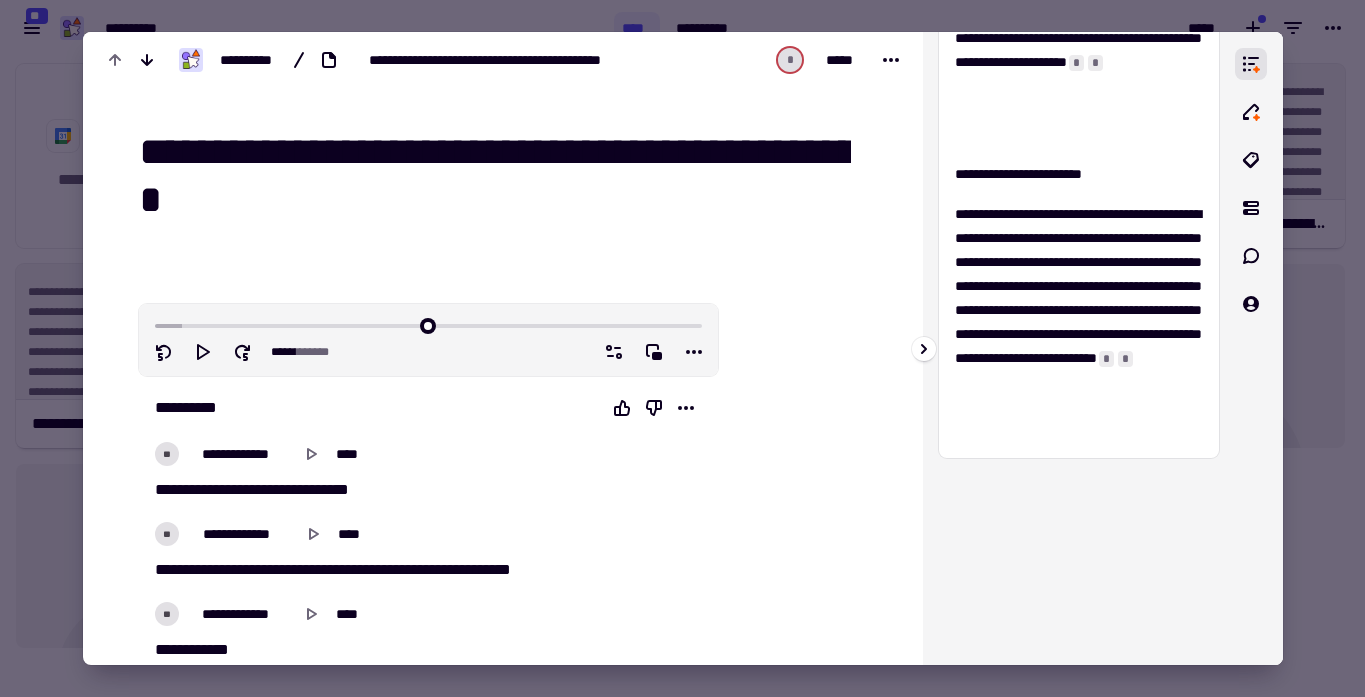 scroll, scrollTop: 0, scrollLeft: 0, axis: both 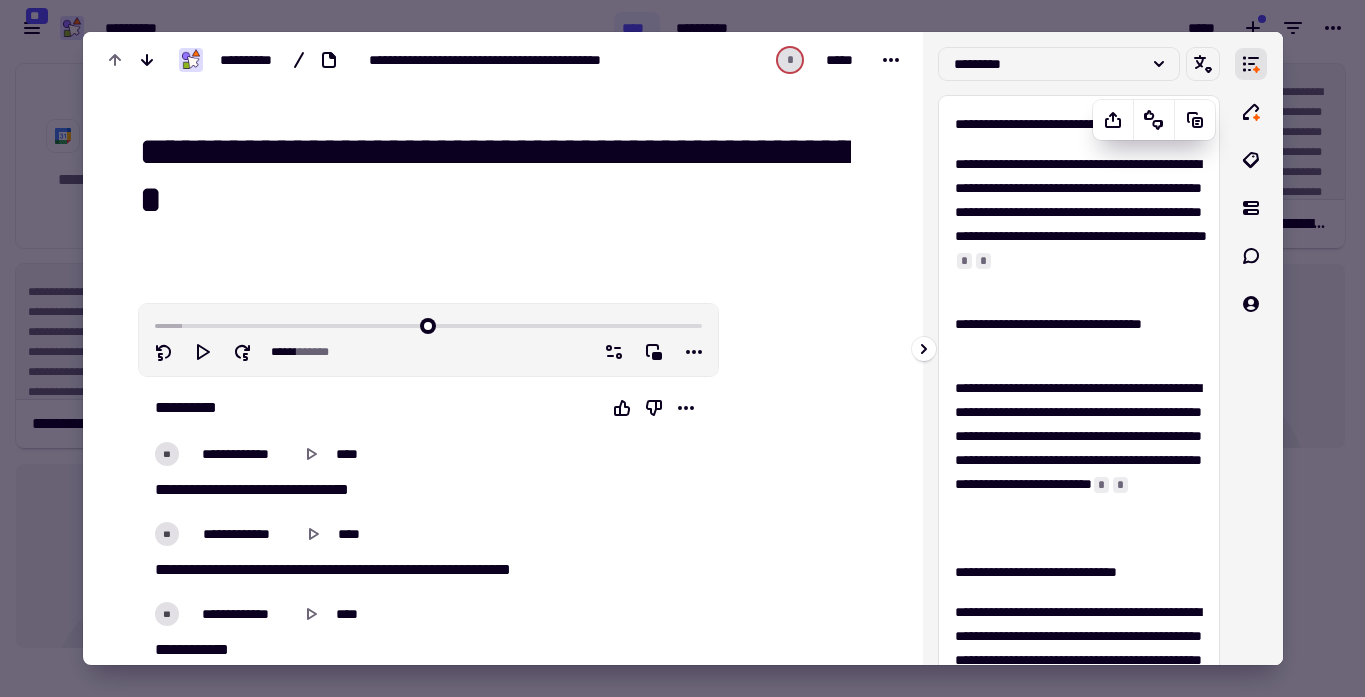 click on "**********" at bounding box center [1079, 124] 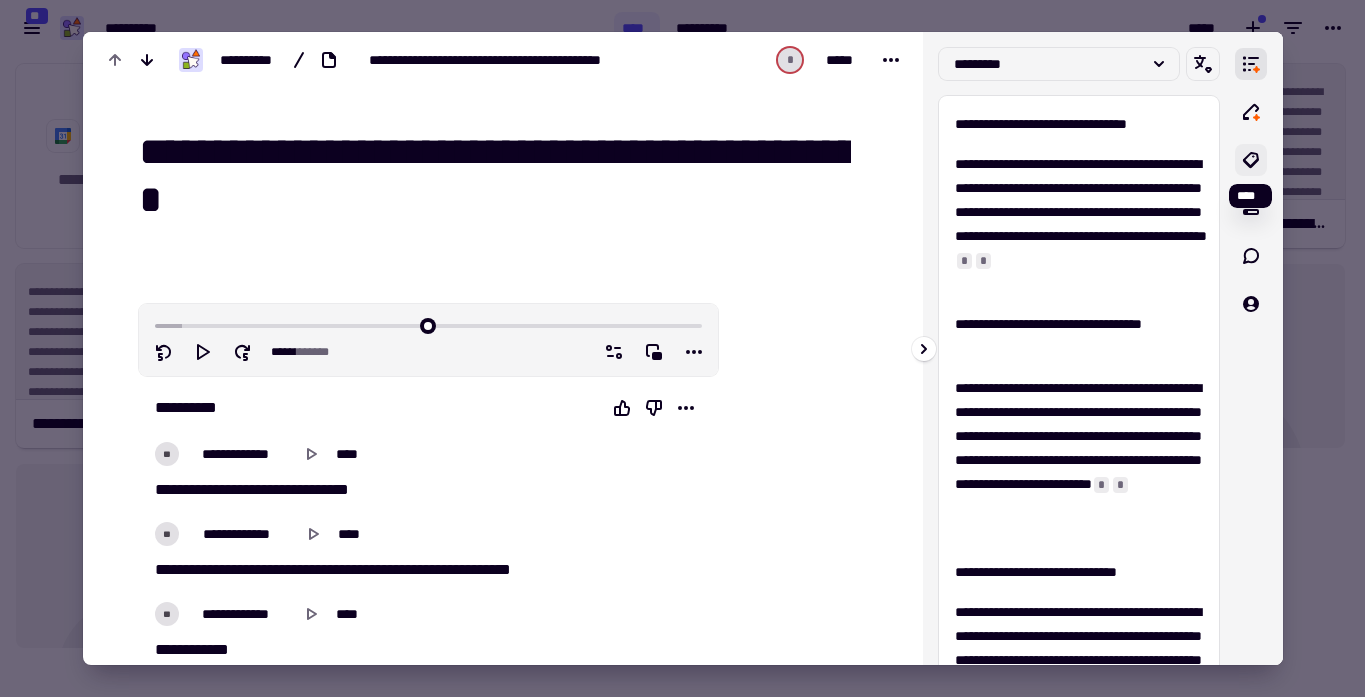 click 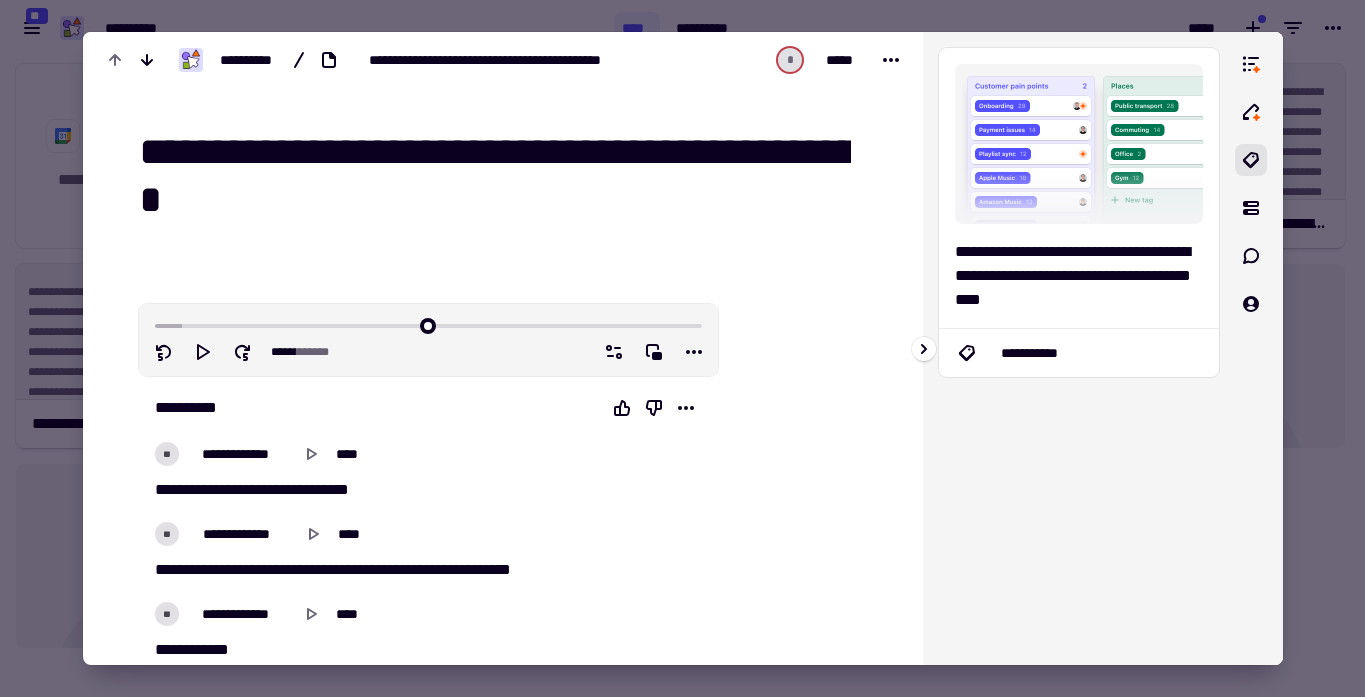 click on "**********" at bounding box center [1079, 348] 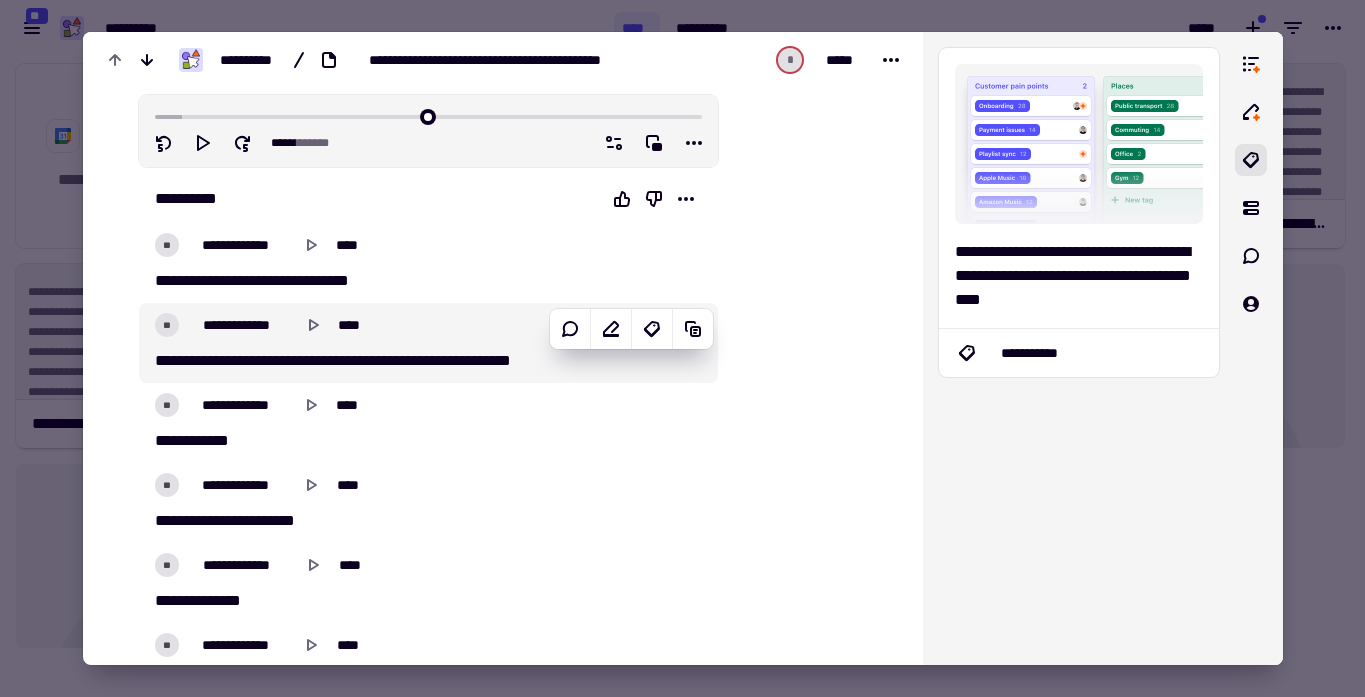 scroll, scrollTop: 0, scrollLeft: 0, axis: both 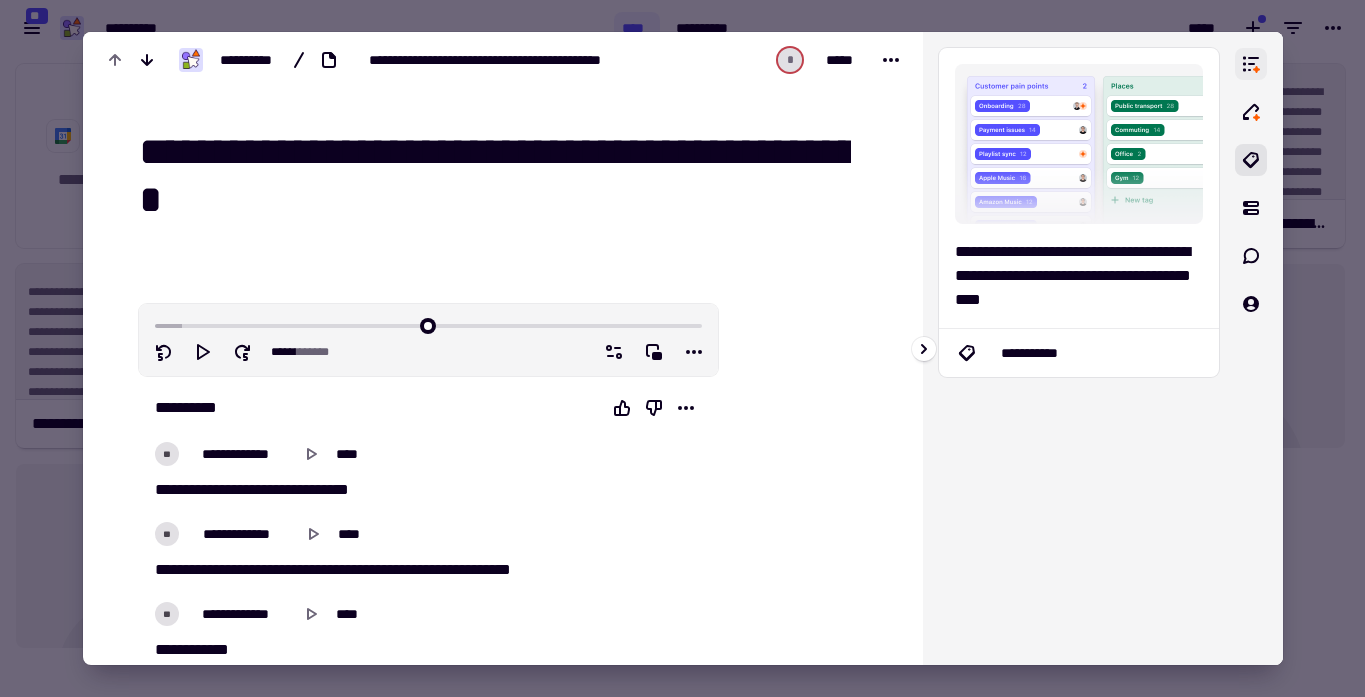 click 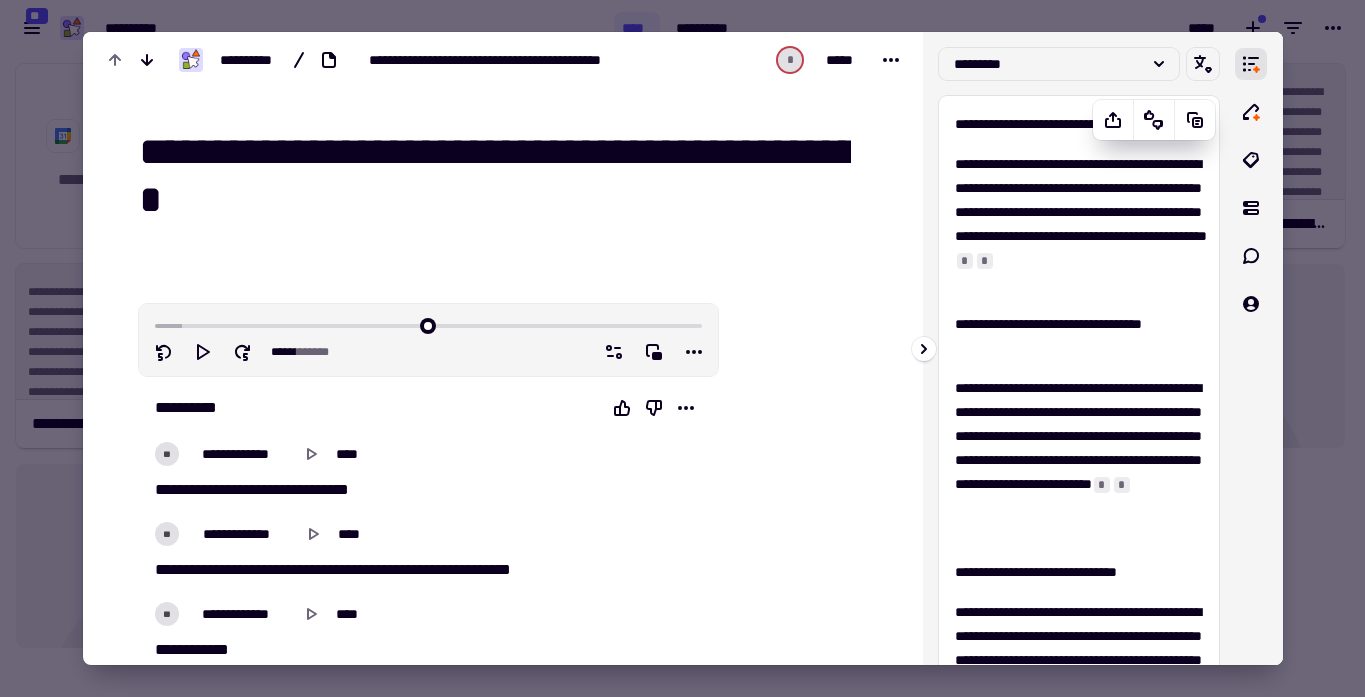 click on "**********" at bounding box center [1079, 124] 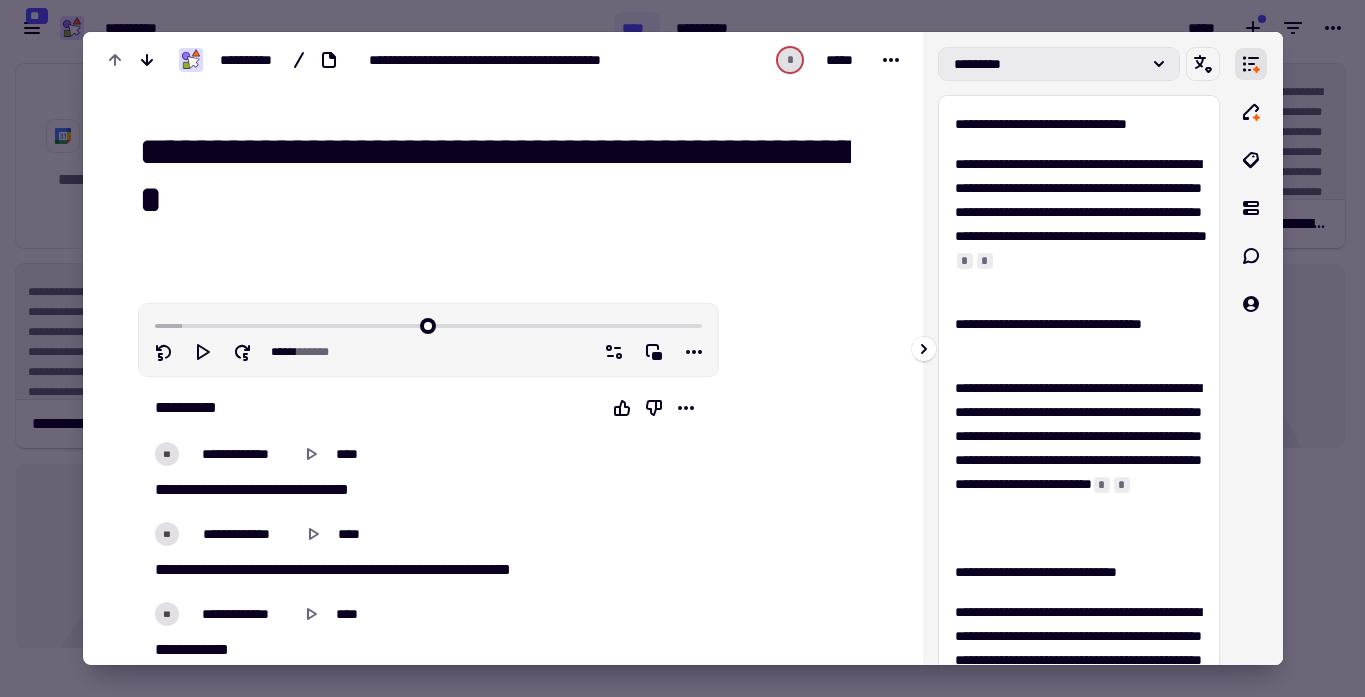 click on "*********" 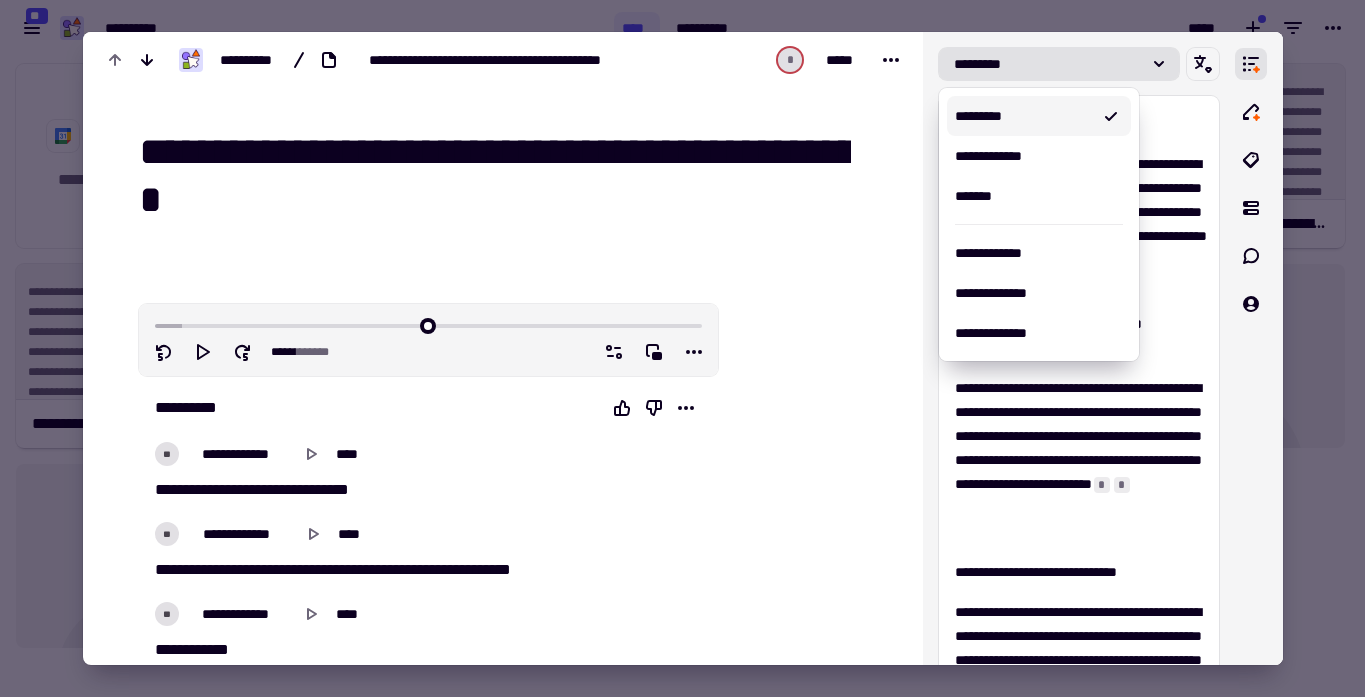 click at bounding box center (806, 8336) 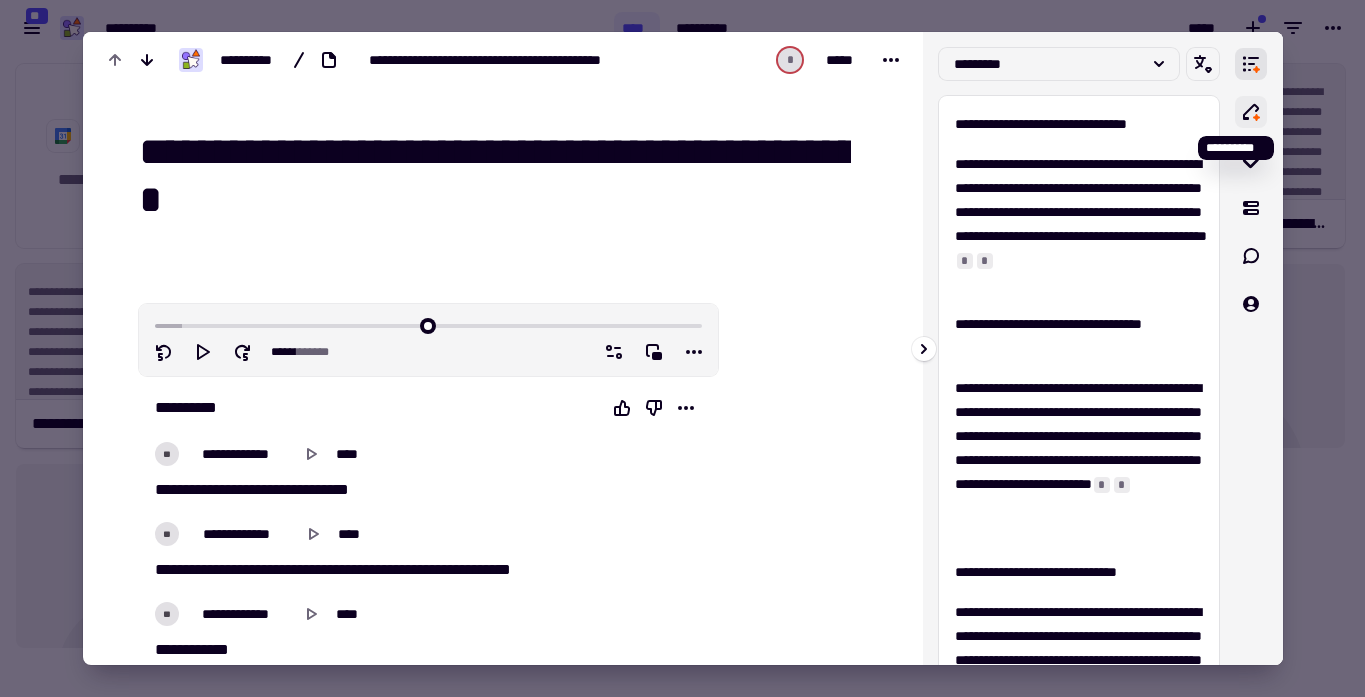 click 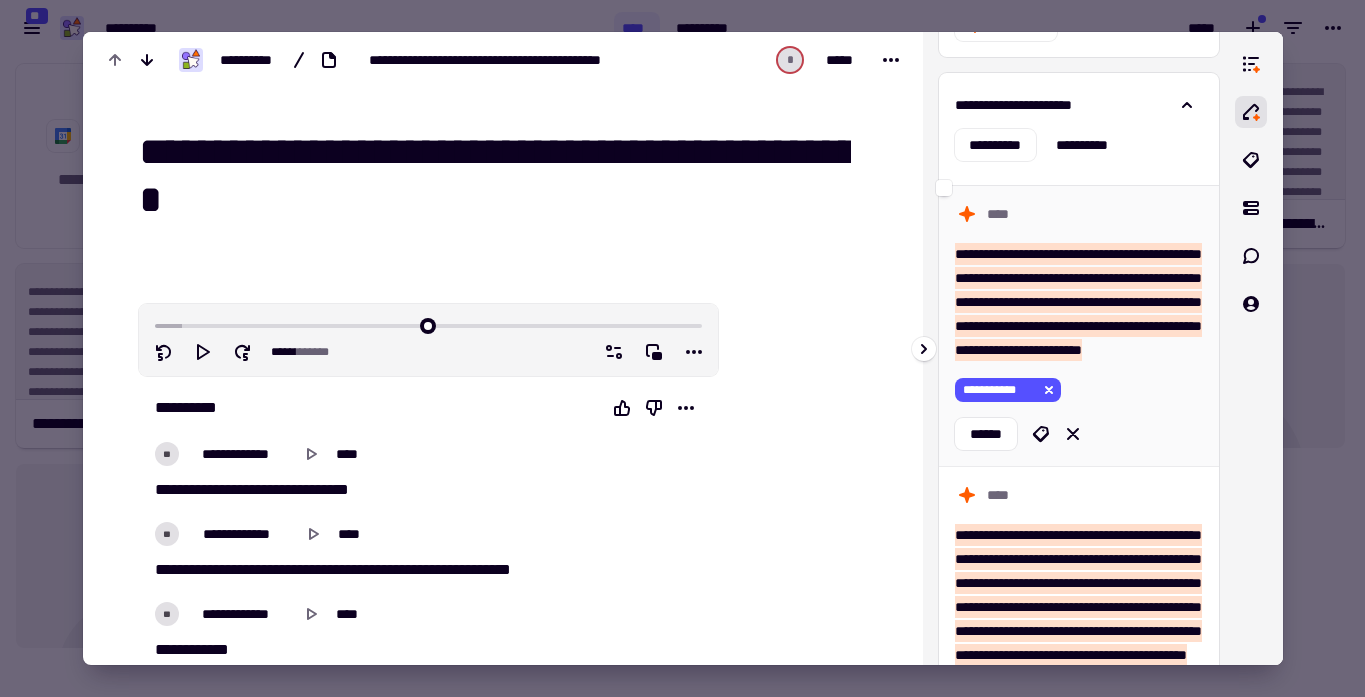 scroll, scrollTop: 247, scrollLeft: 0, axis: vertical 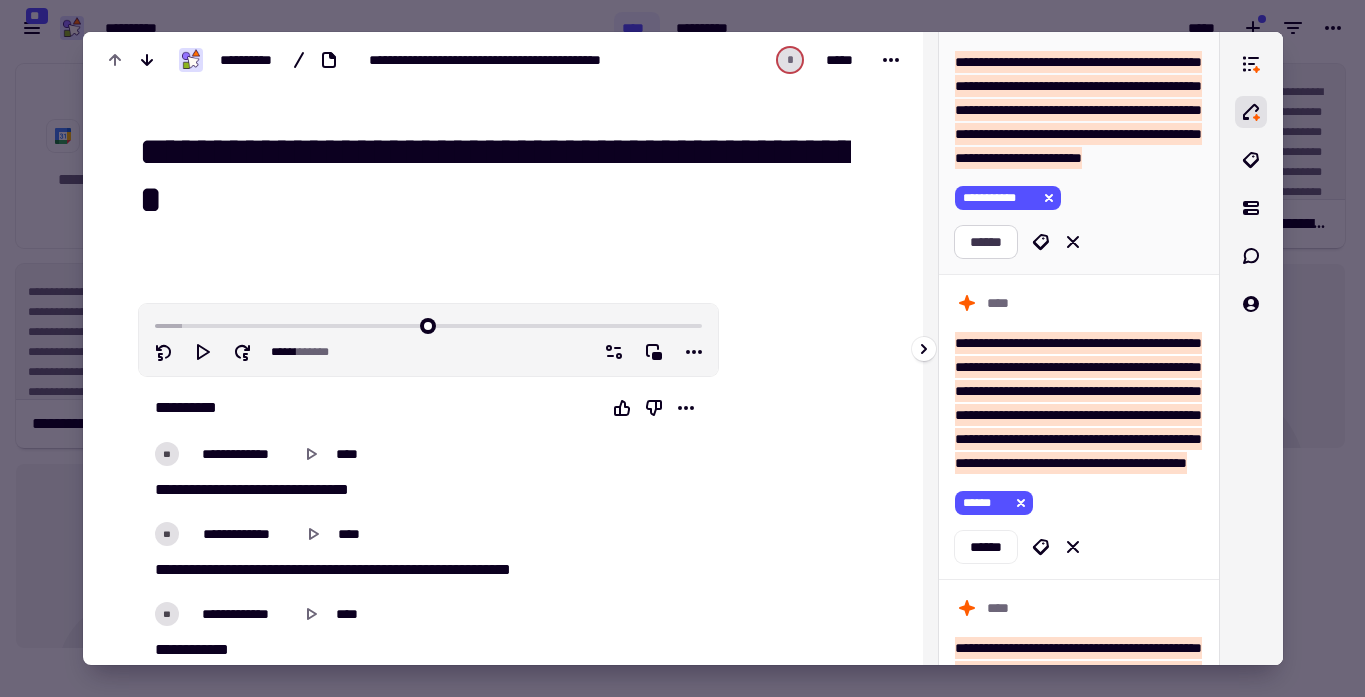 click on "******" 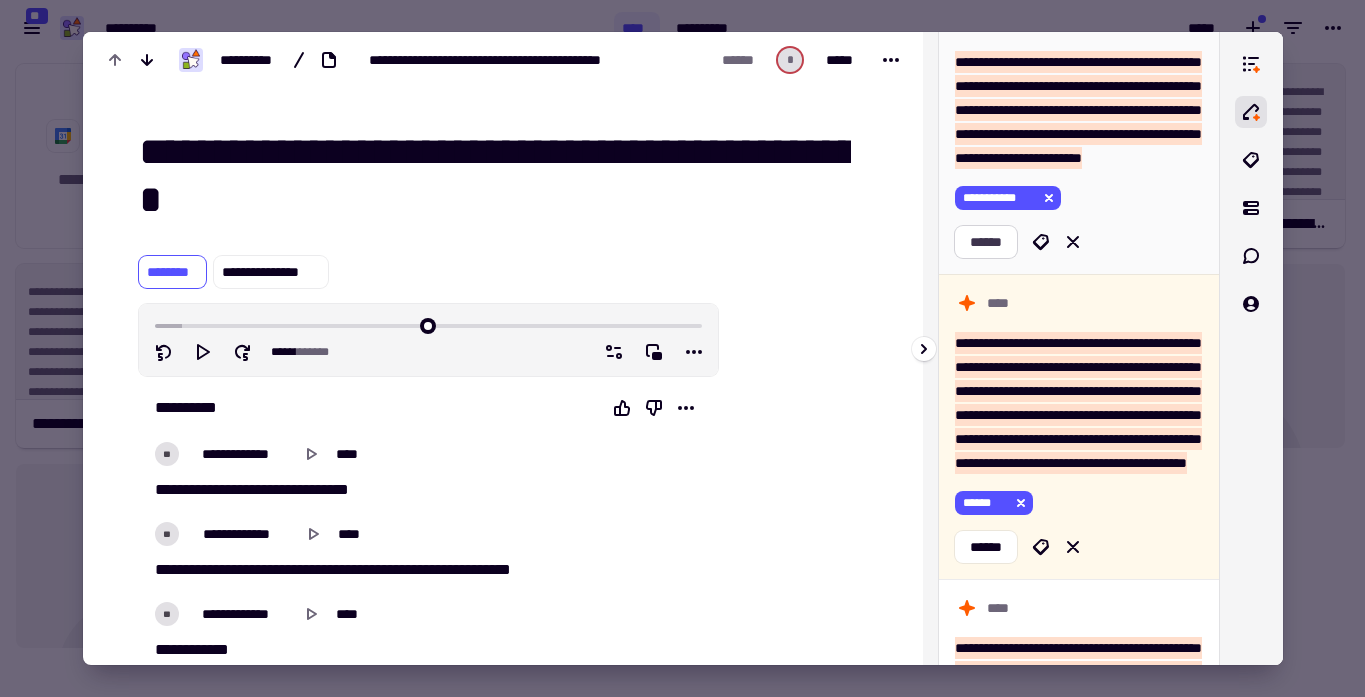 scroll, scrollTop: 638, scrollLeft: 0, axis: vertical 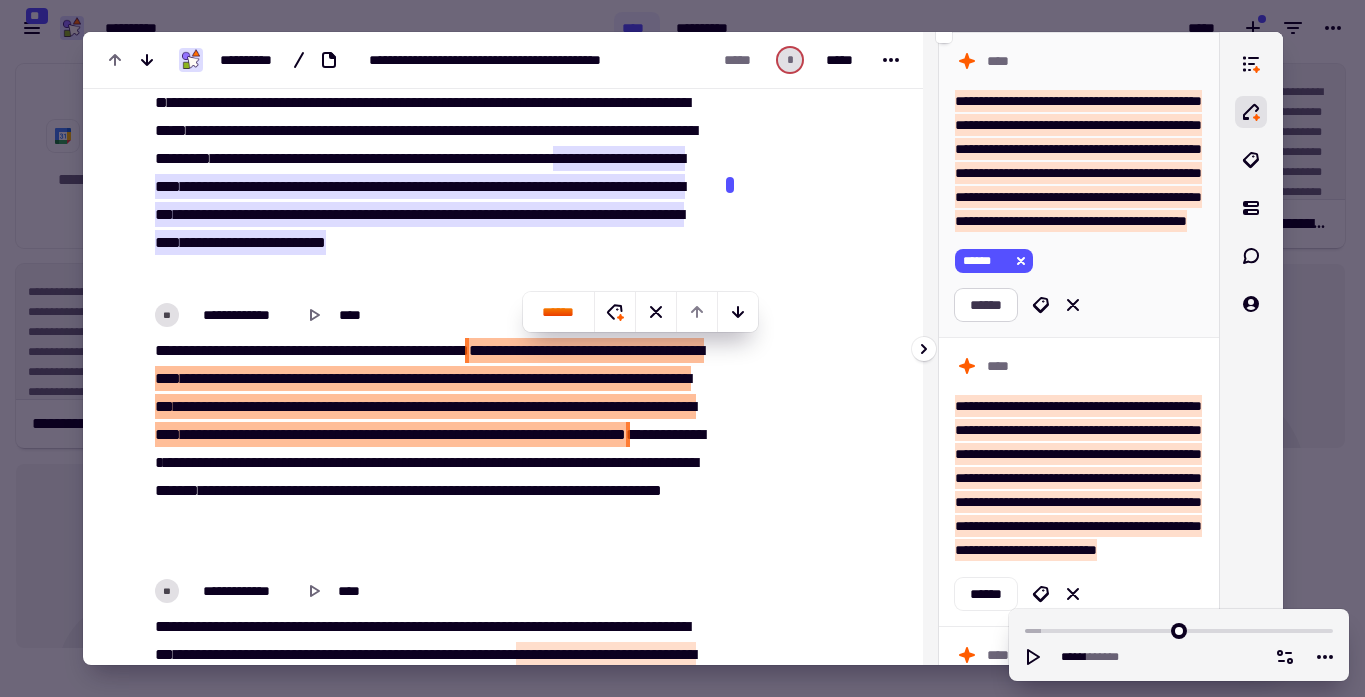 click on "******" 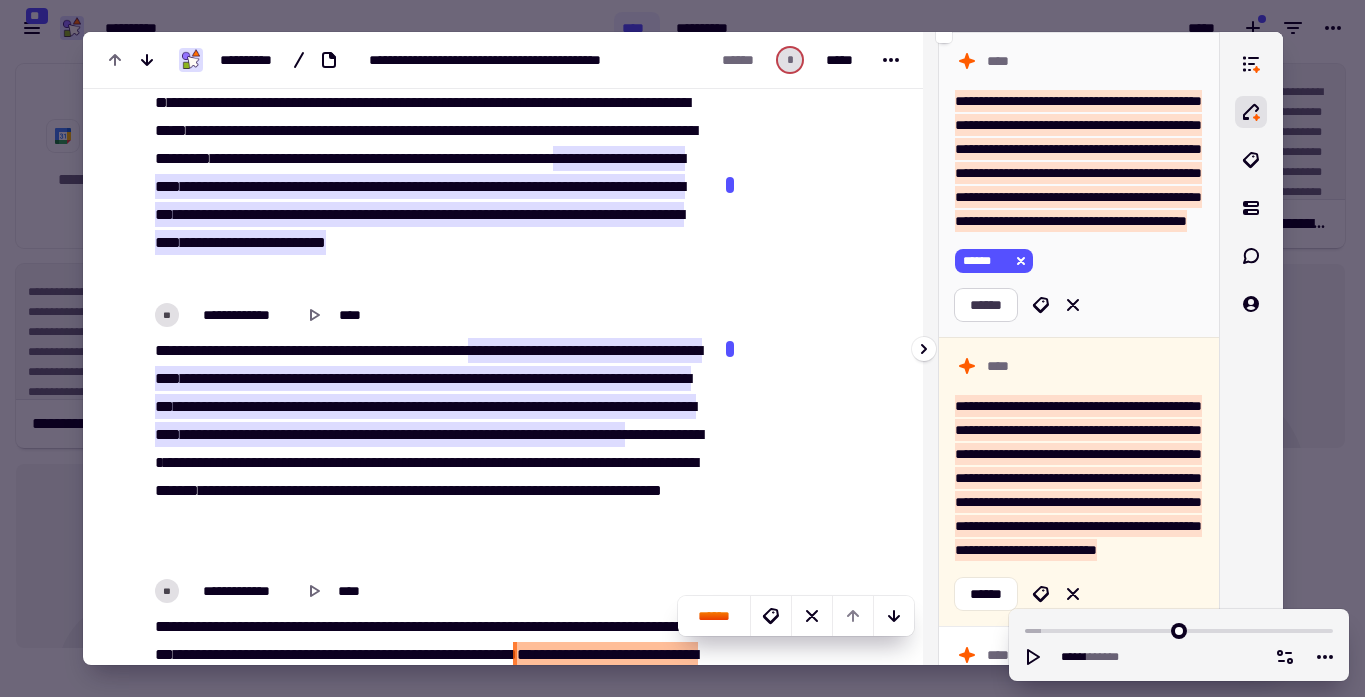 scroll, scrollTop: 2304, scrollLeft: 0, axis: vertical 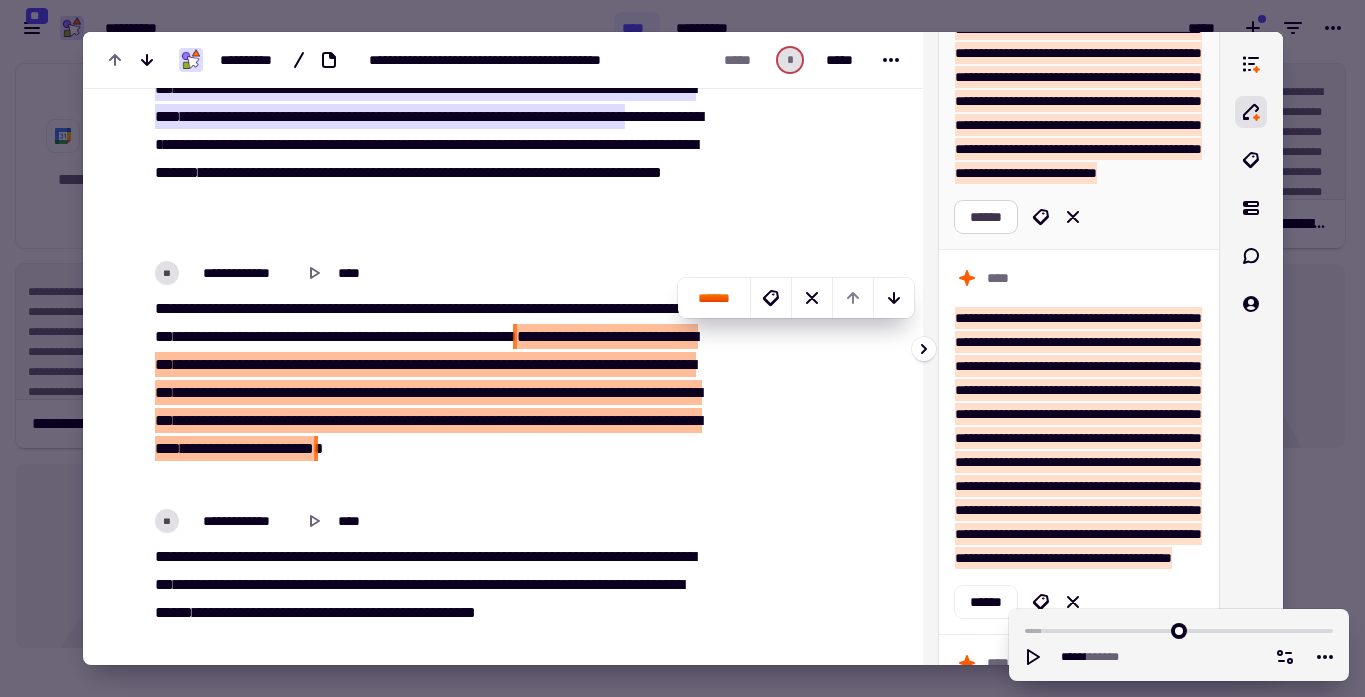click on "******" 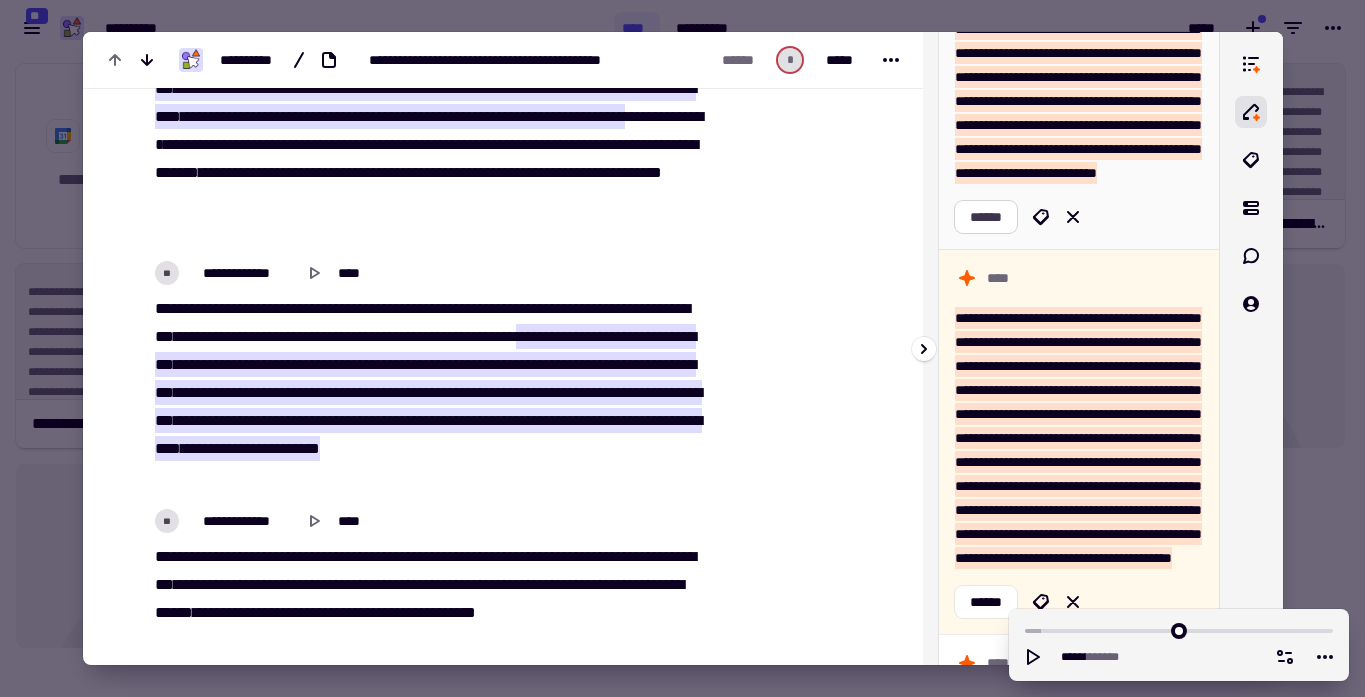 scroll, scrollTop: 2951, scrollLeft: 0, axis: vertical 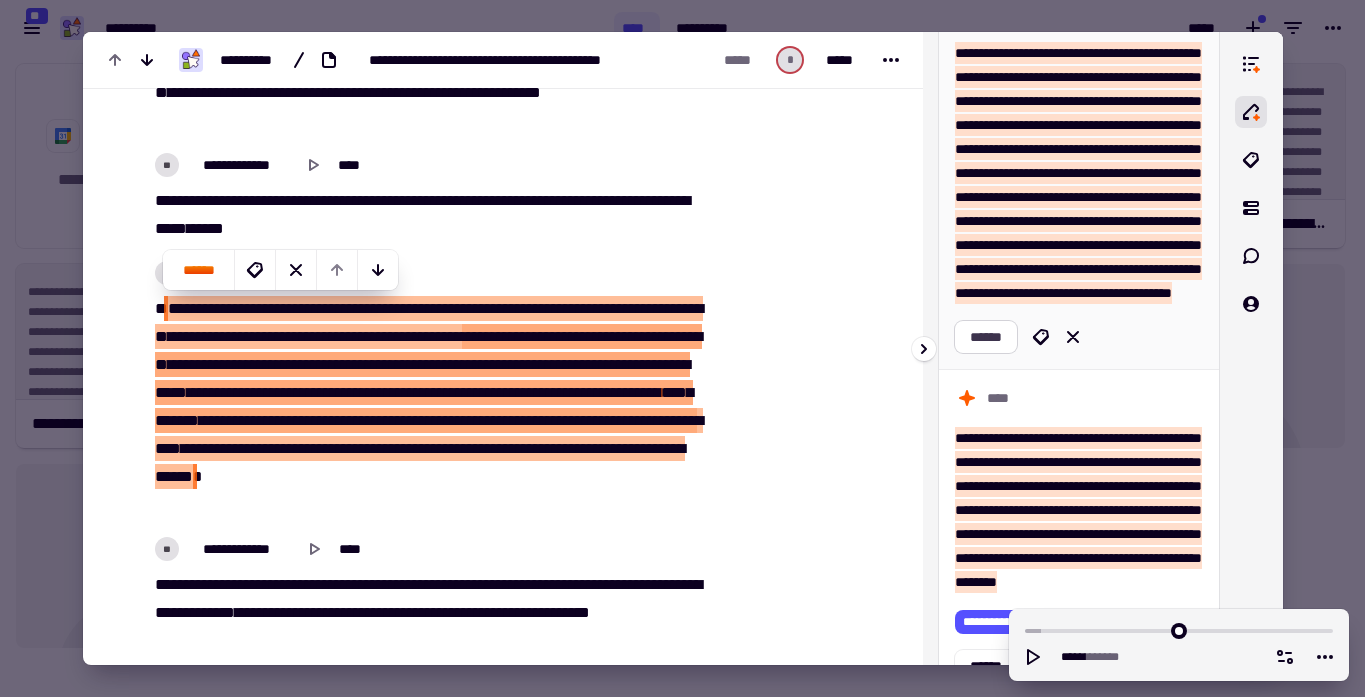 click on "******" 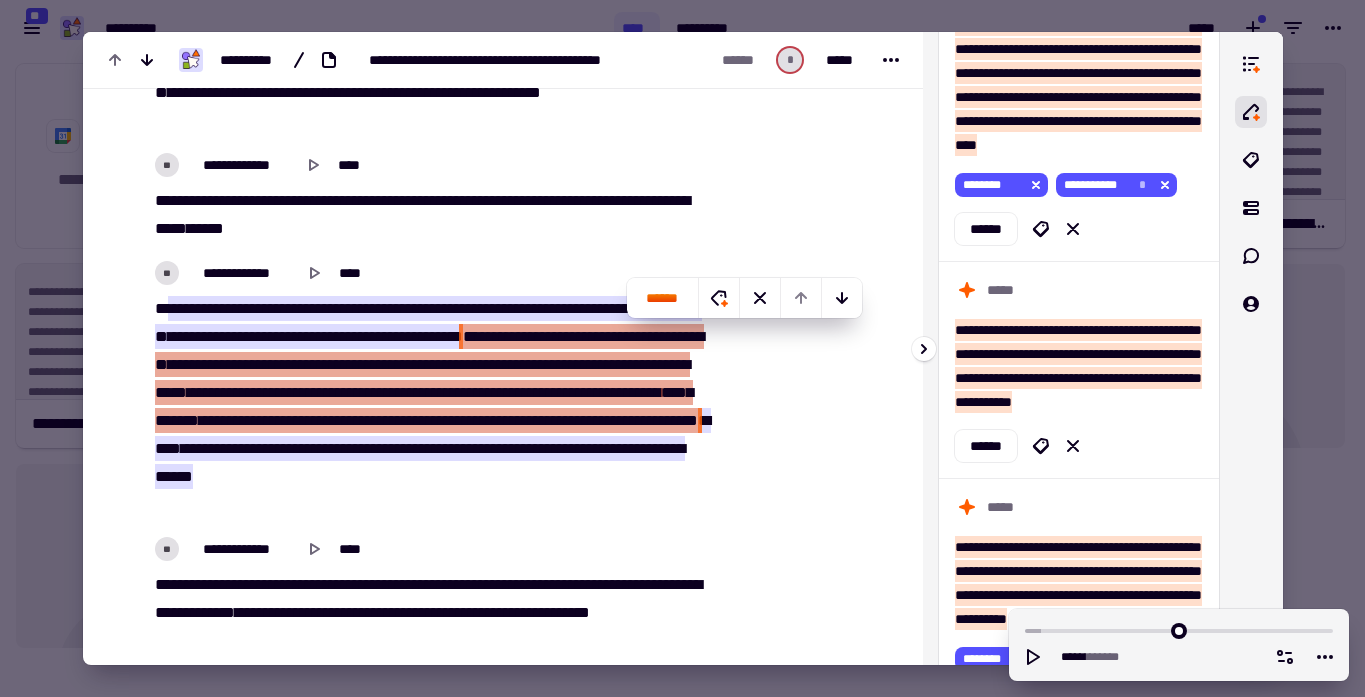 scroll, scrollTop: 1026, scrollLeft: 0, axis: vertical 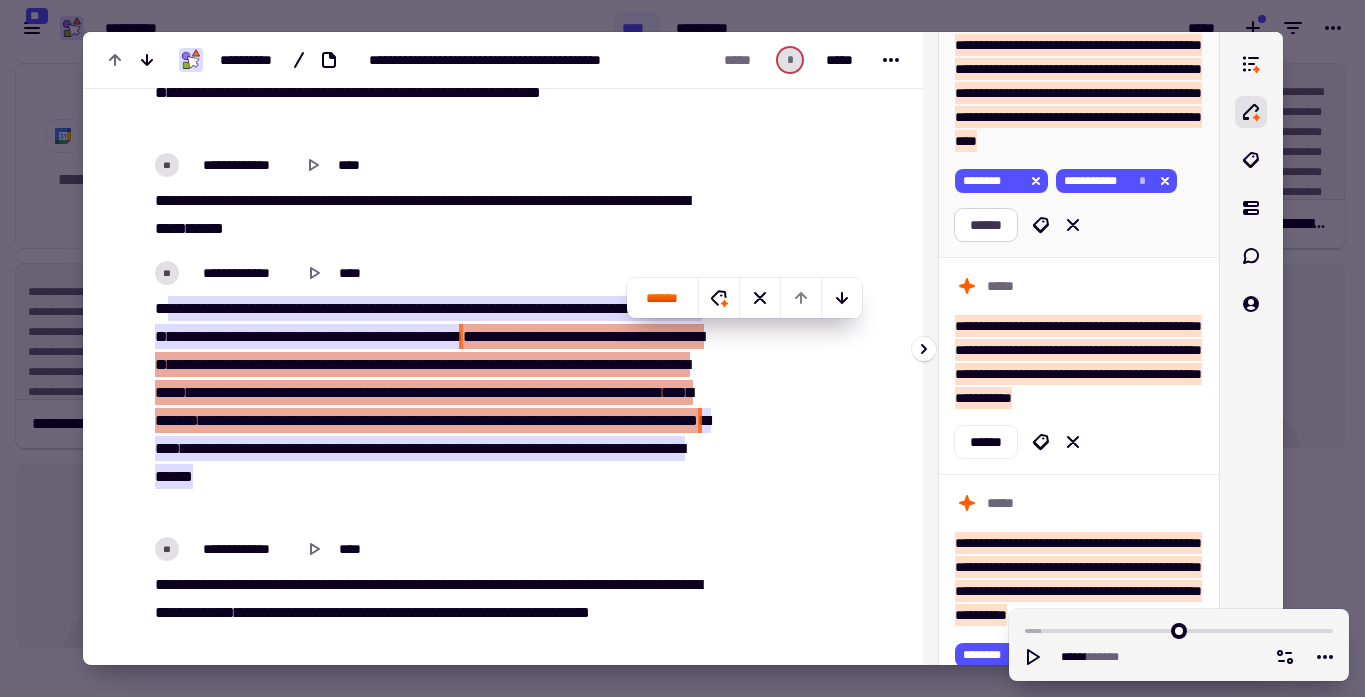 click on "******" 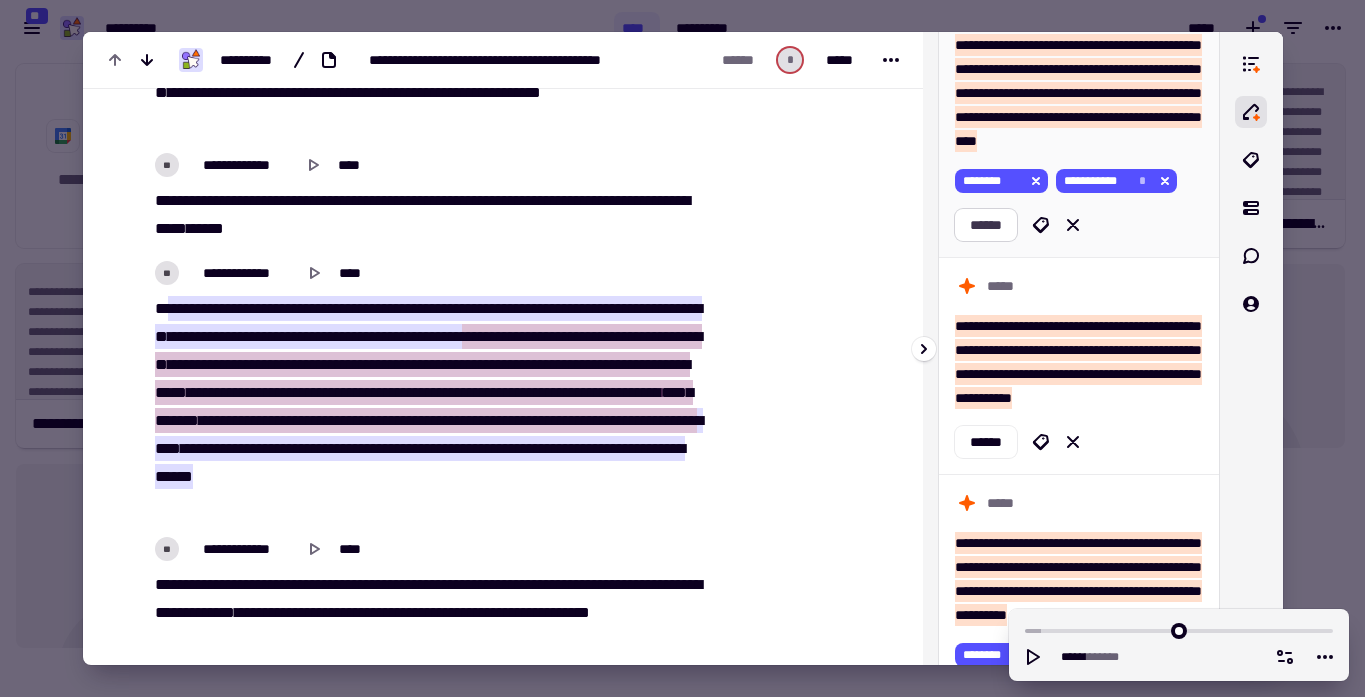 scroll, scrollTop: 4282, scrollLeft: 0, axis: vertical 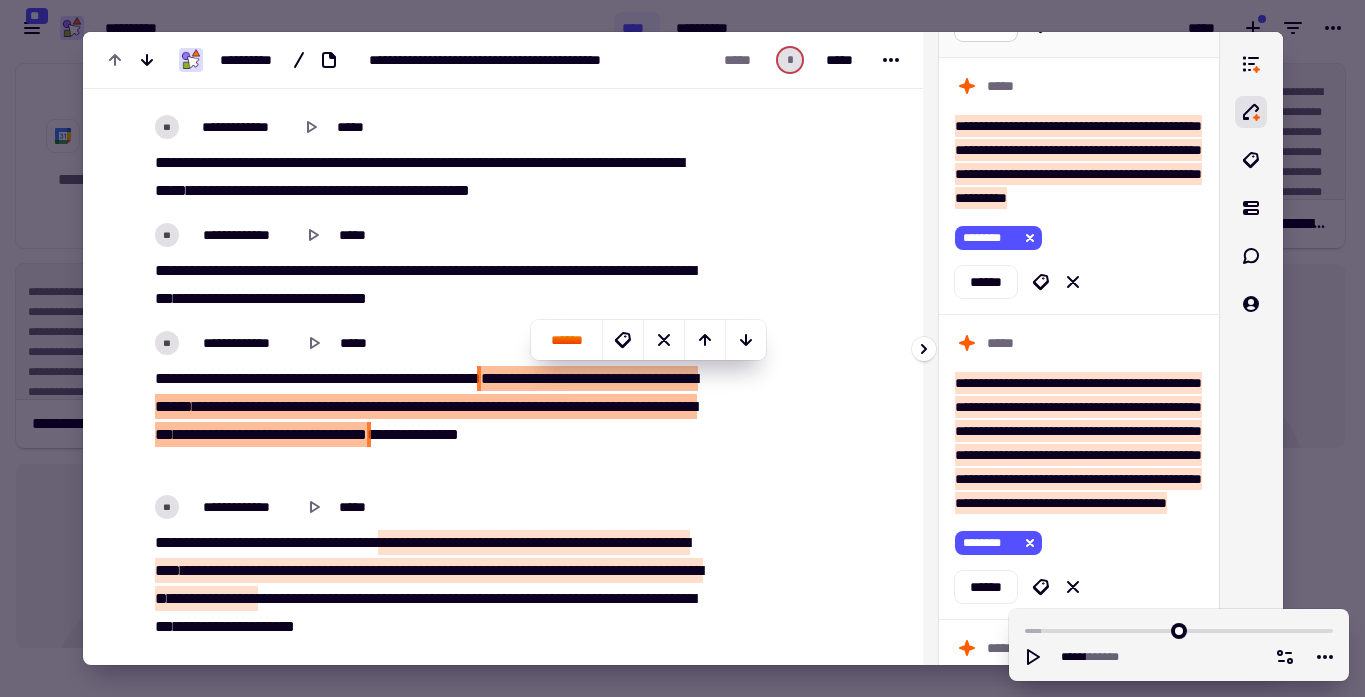 click on "******" 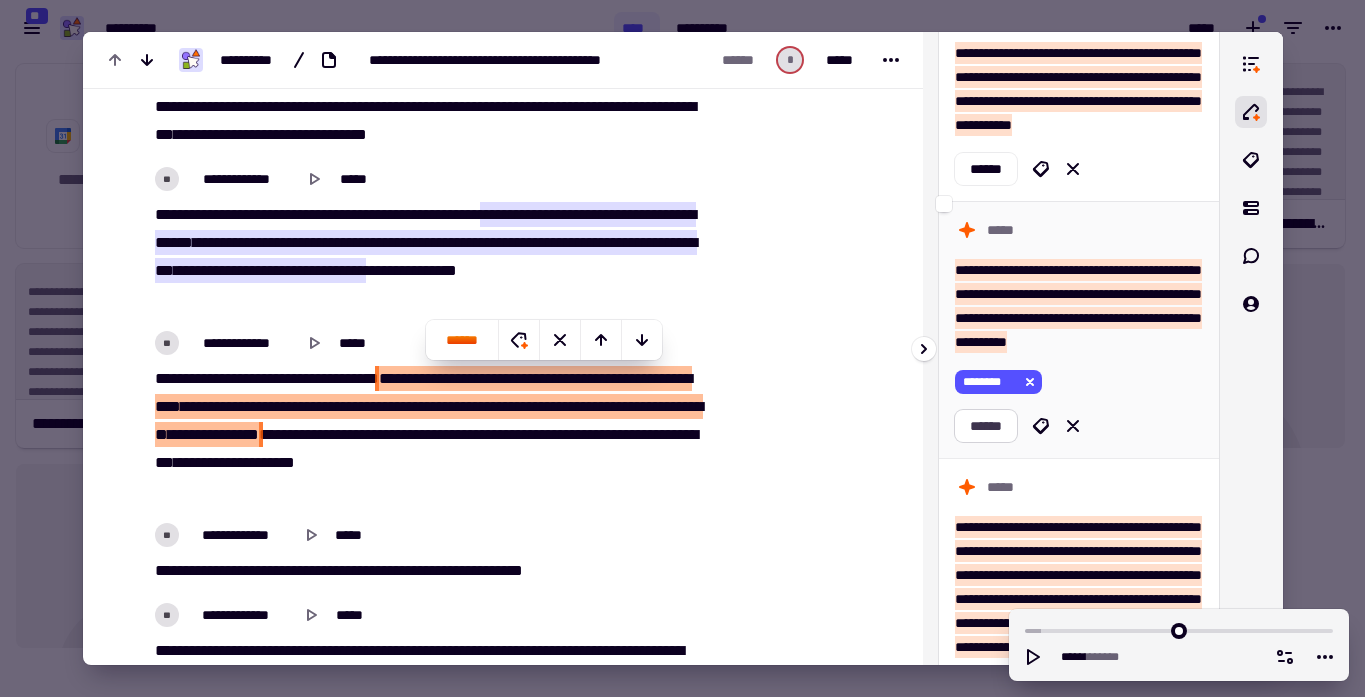 click on "******" 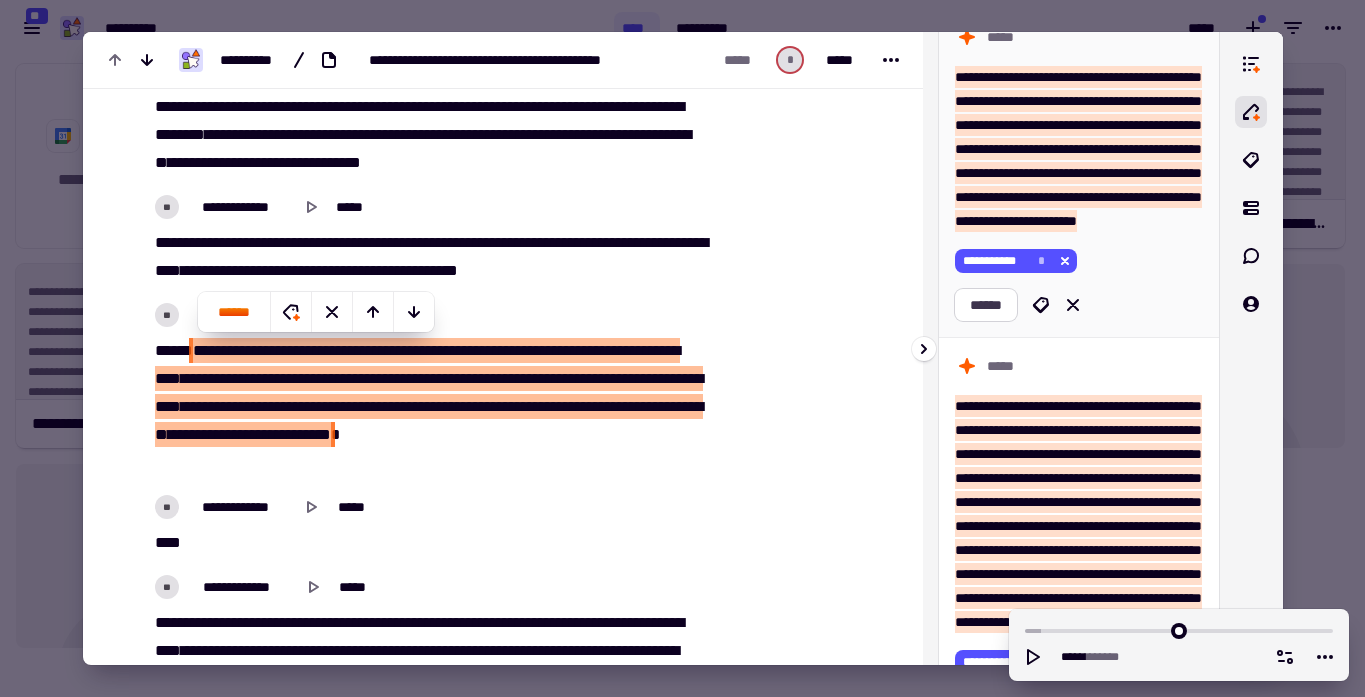 click on "******" 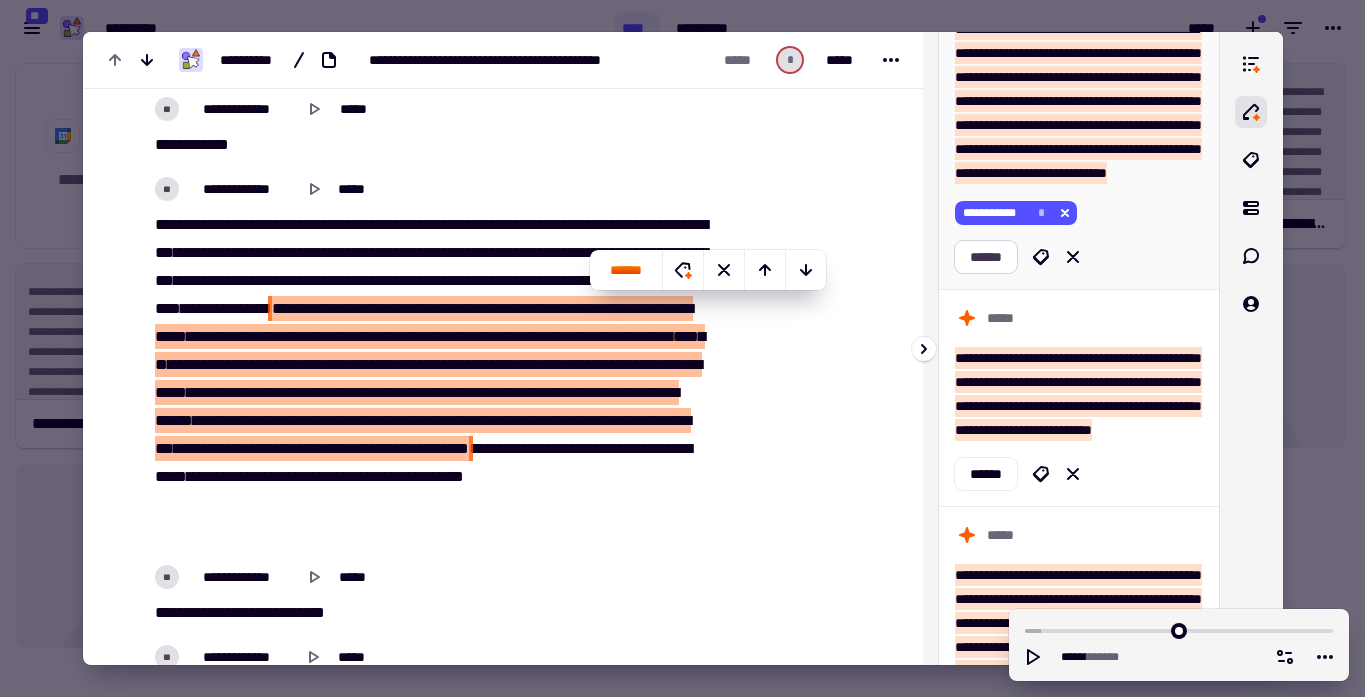 click on "******" 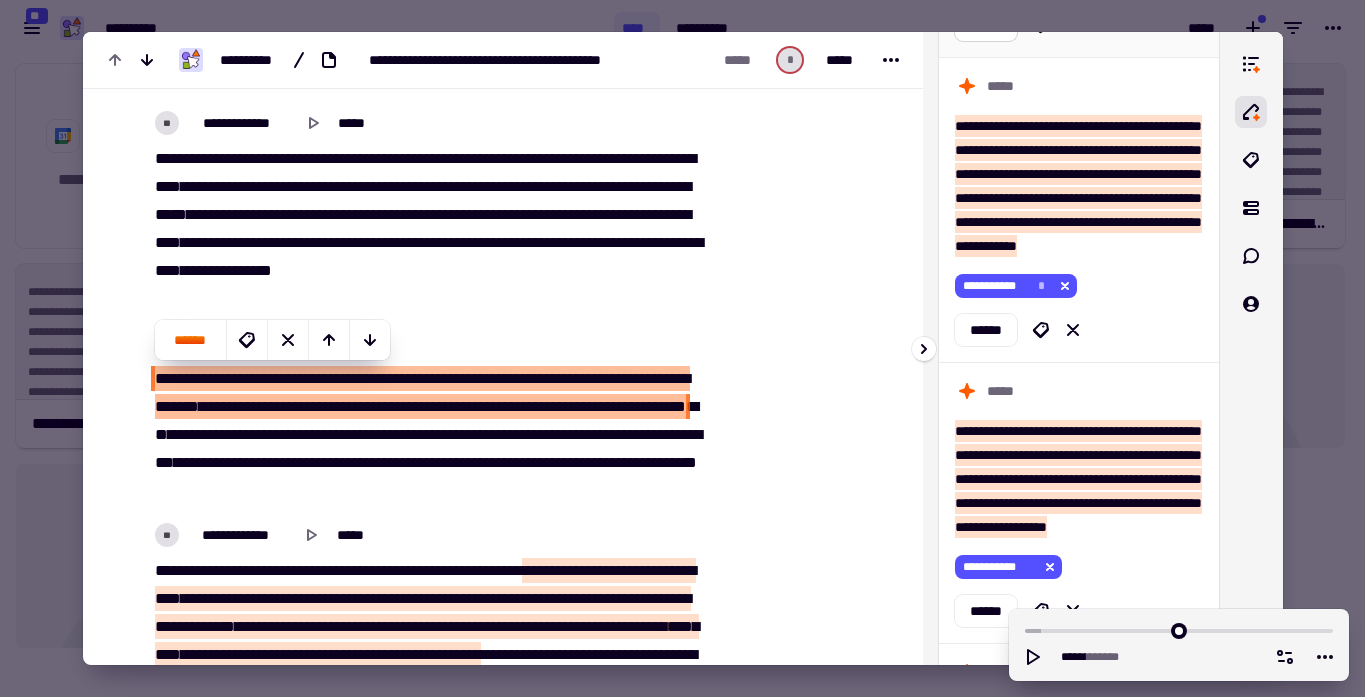click on "******" 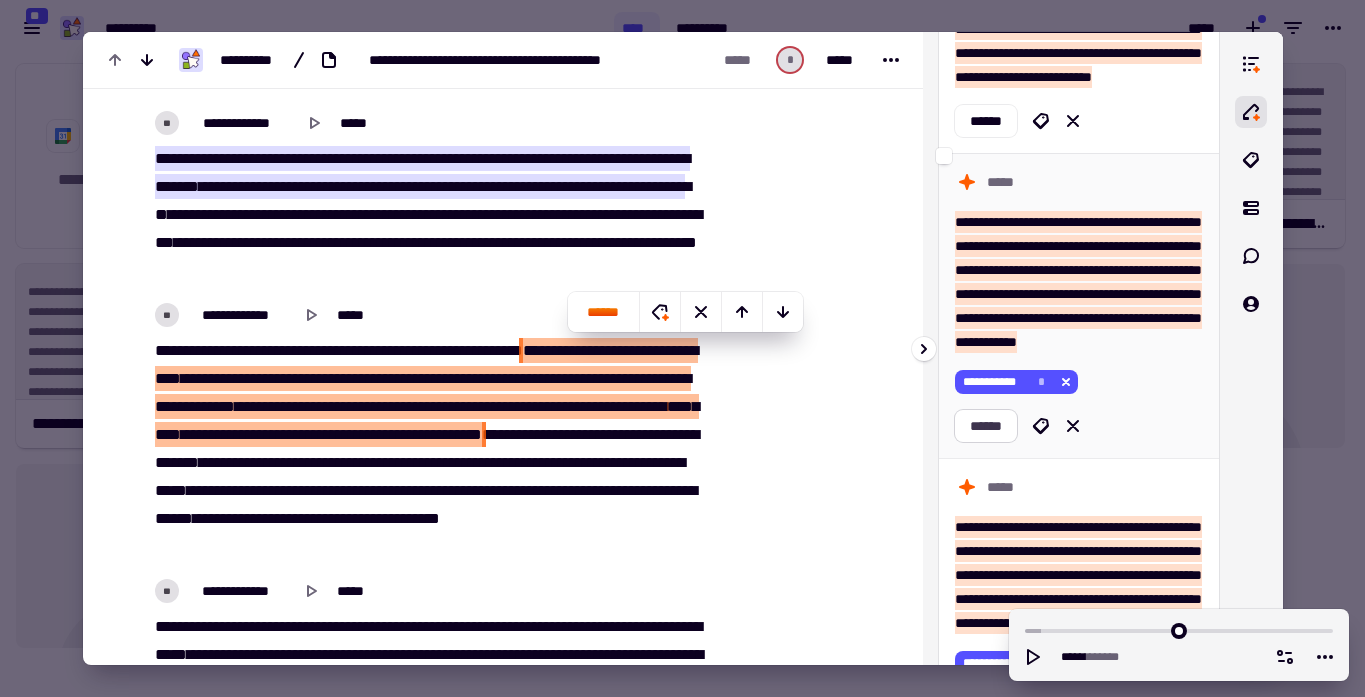 click on "******" 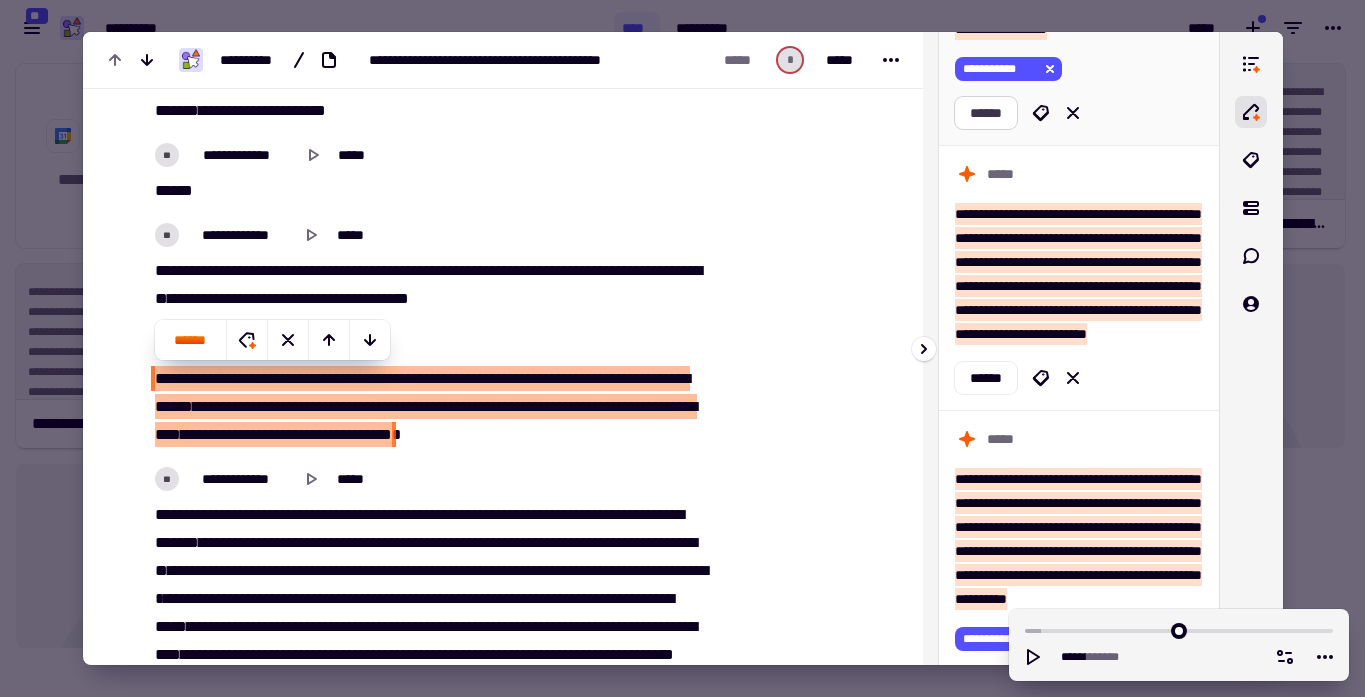 click on "******" 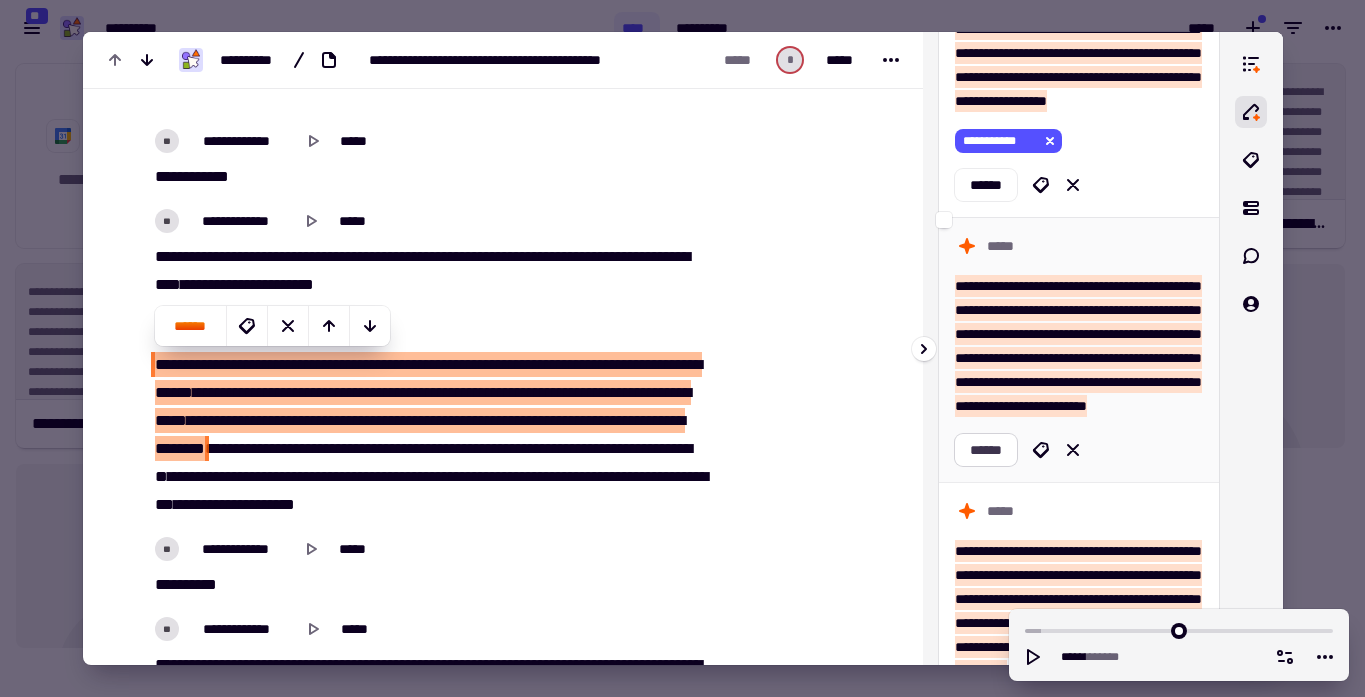 click on "******" 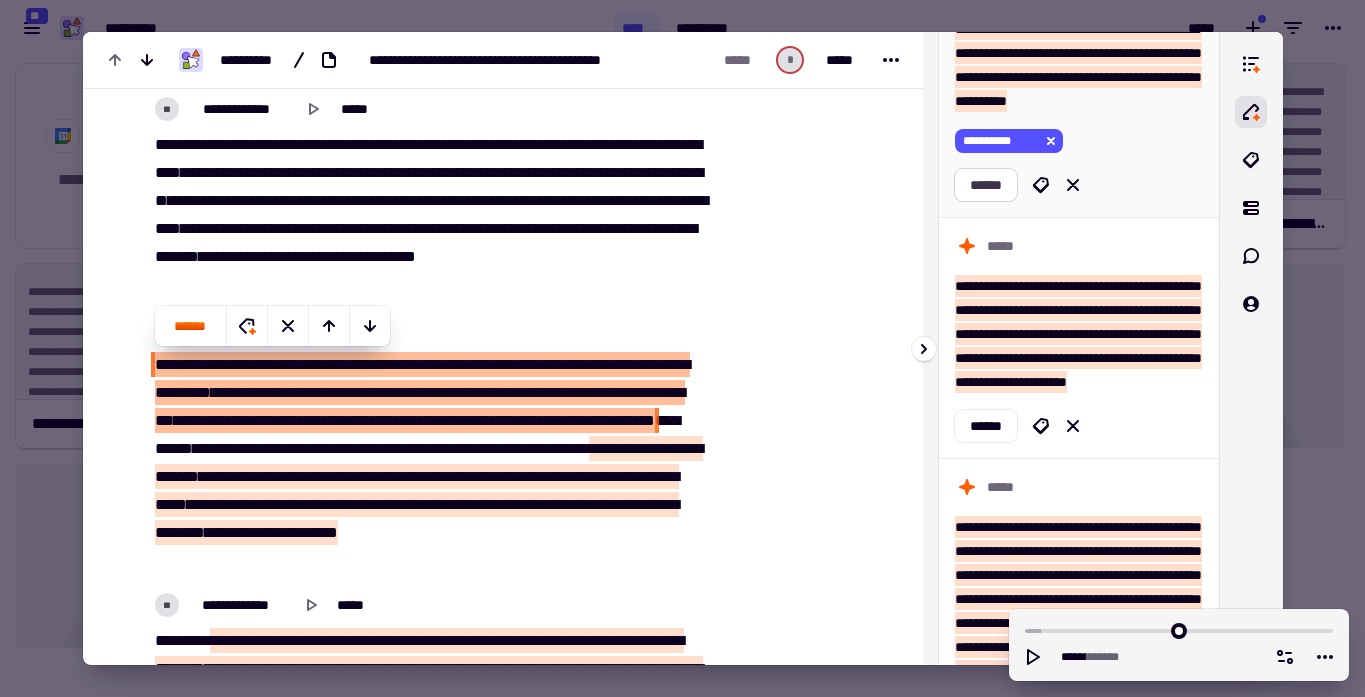 click on "******" 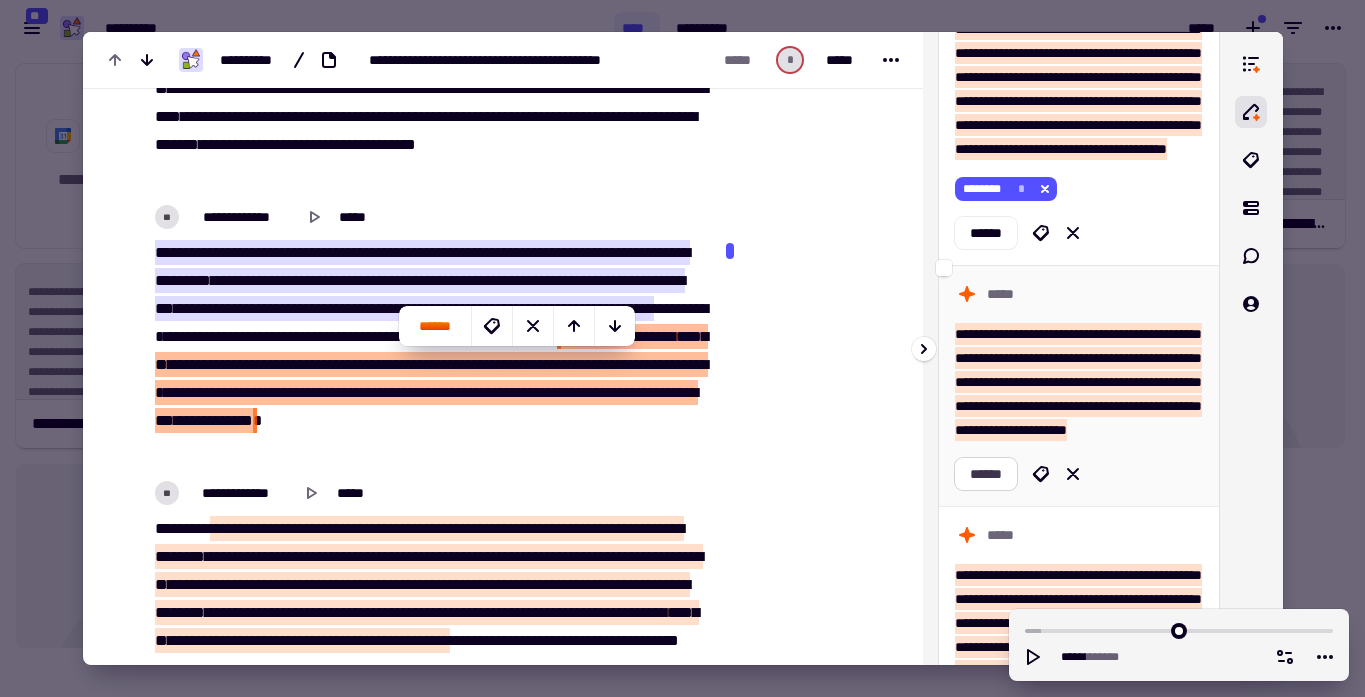 click on "******" 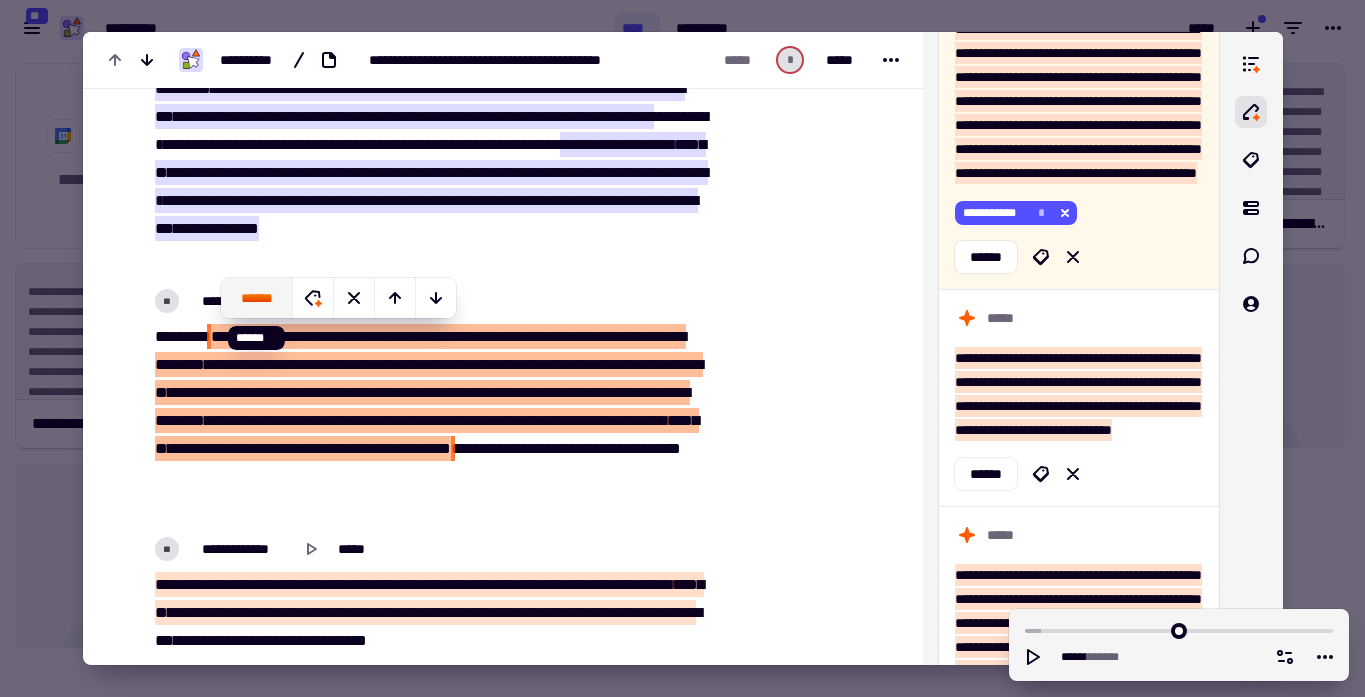 click on "******" 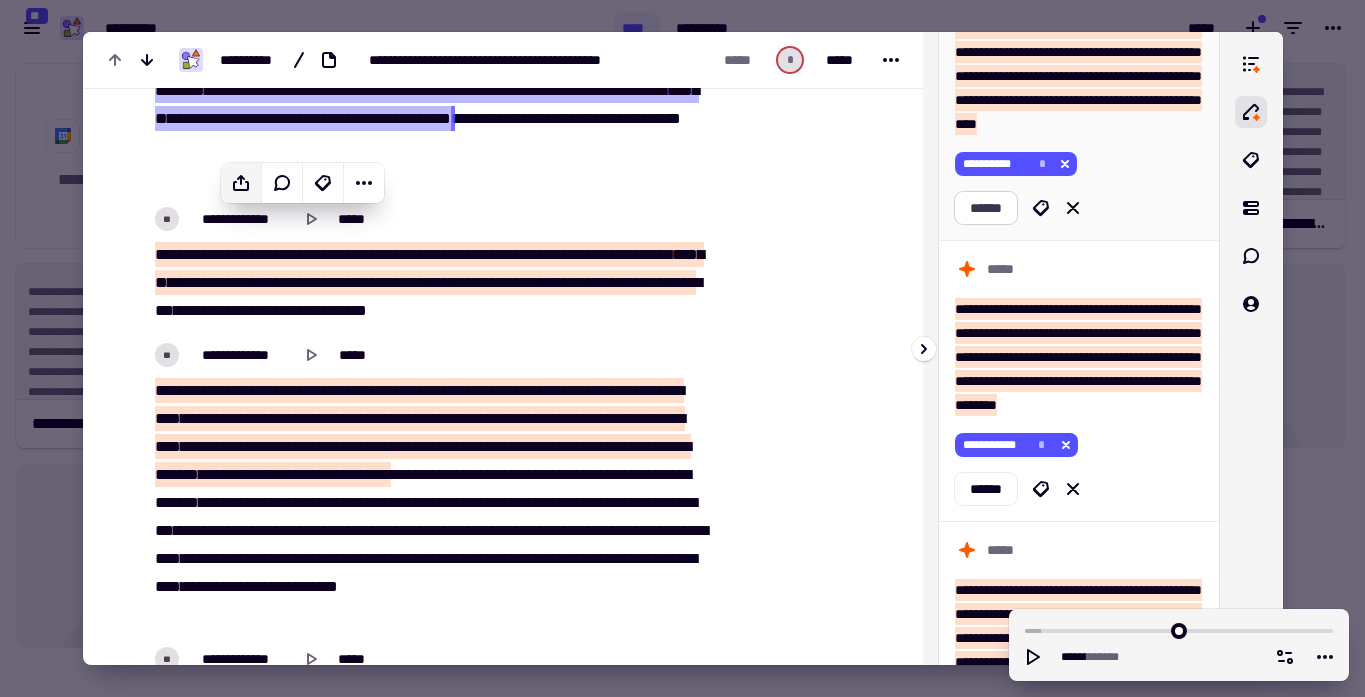 click on "******" 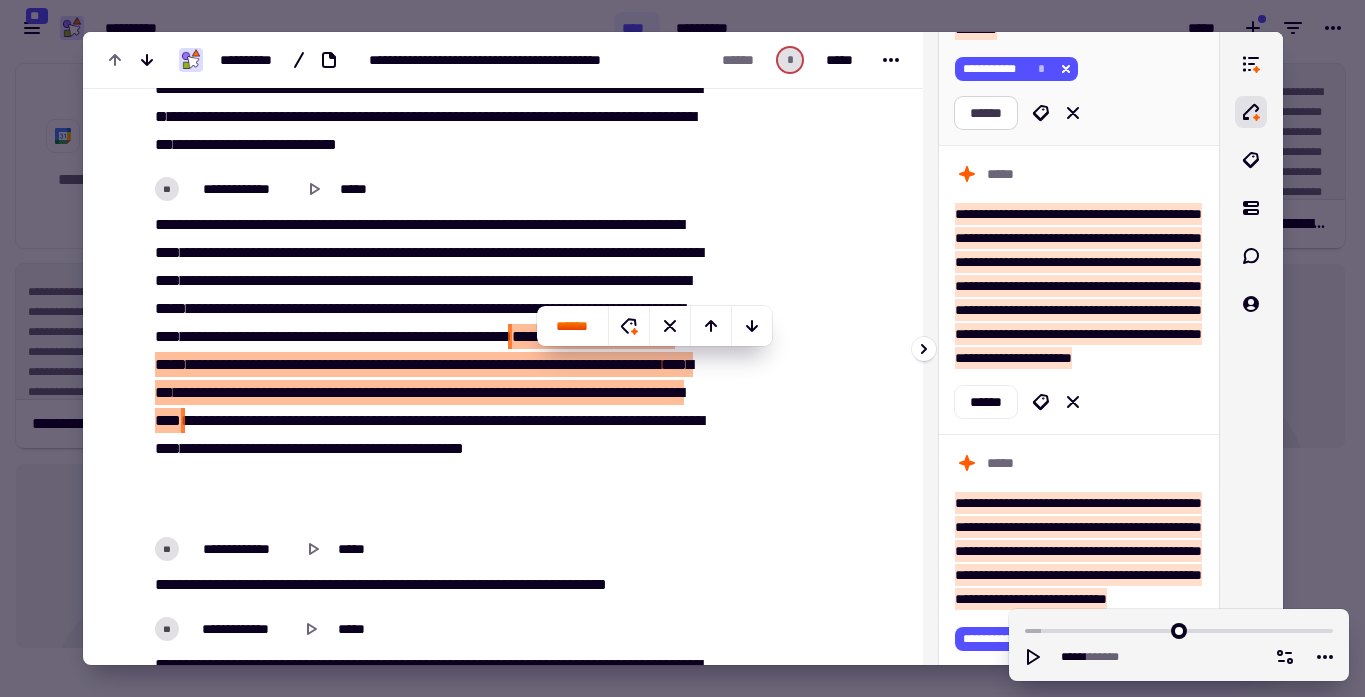 click on "******" 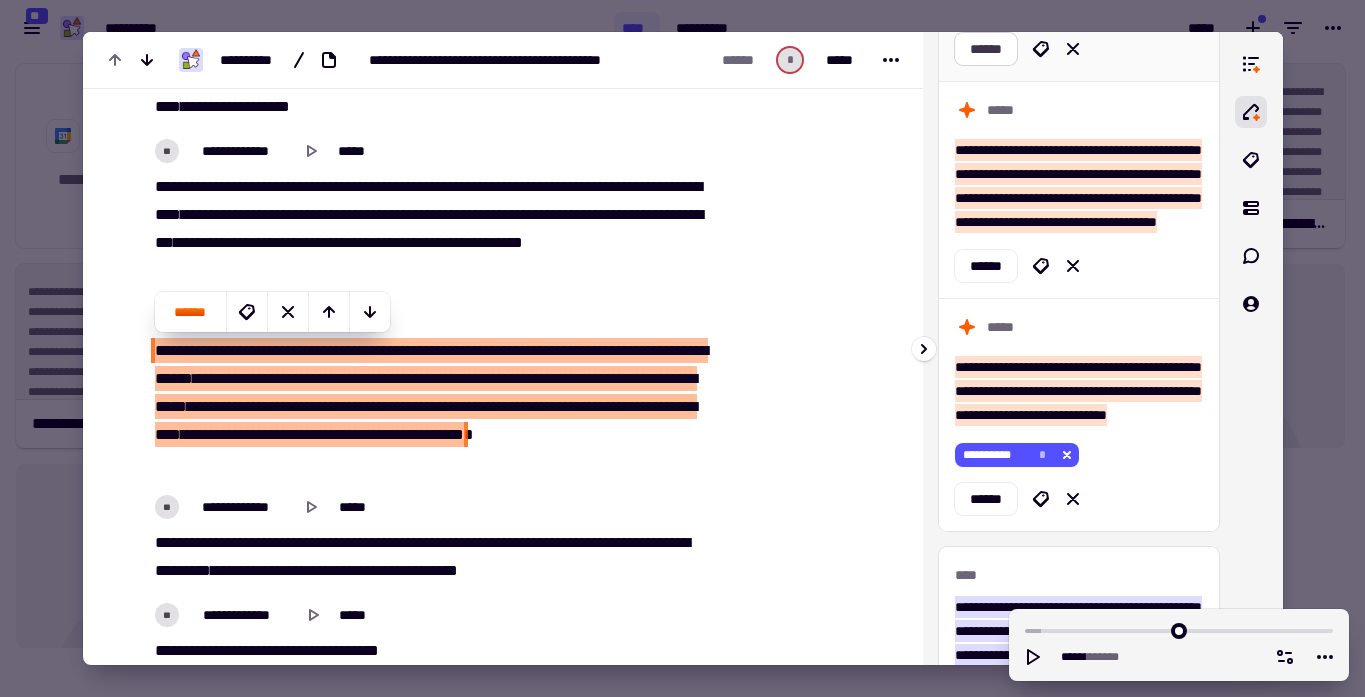 click on "******" 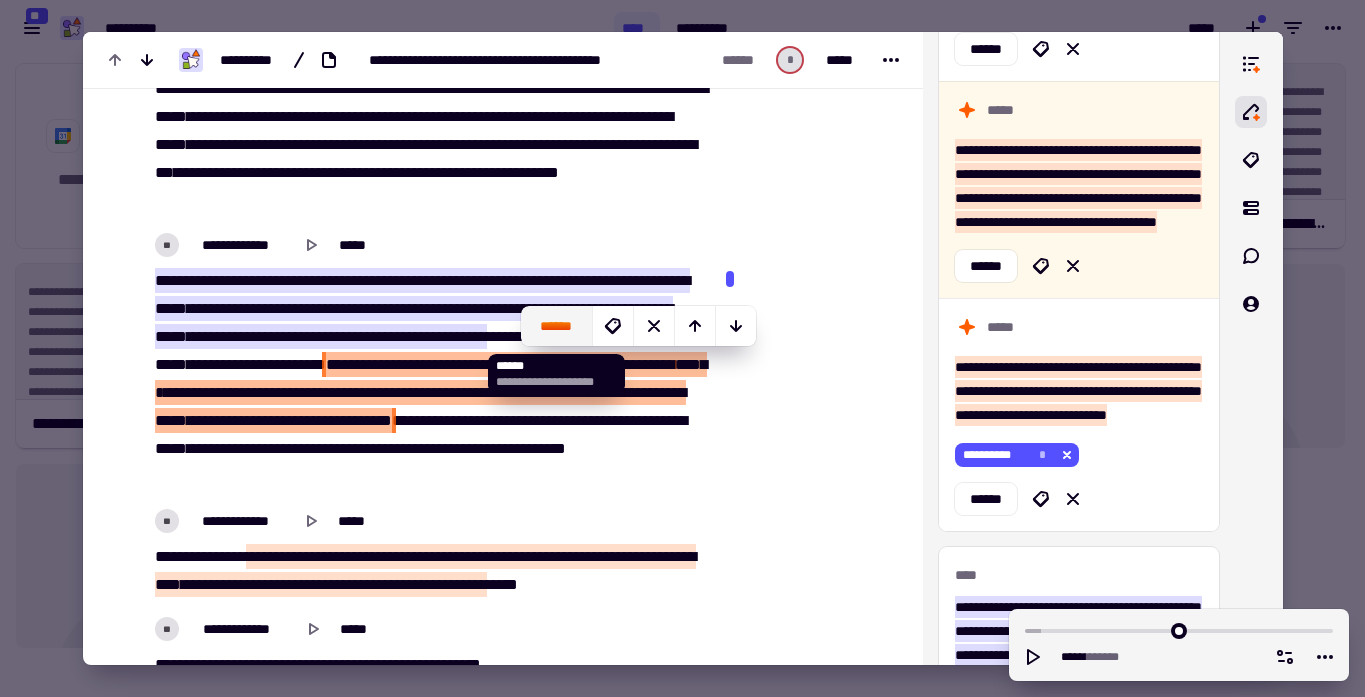 click on "******" 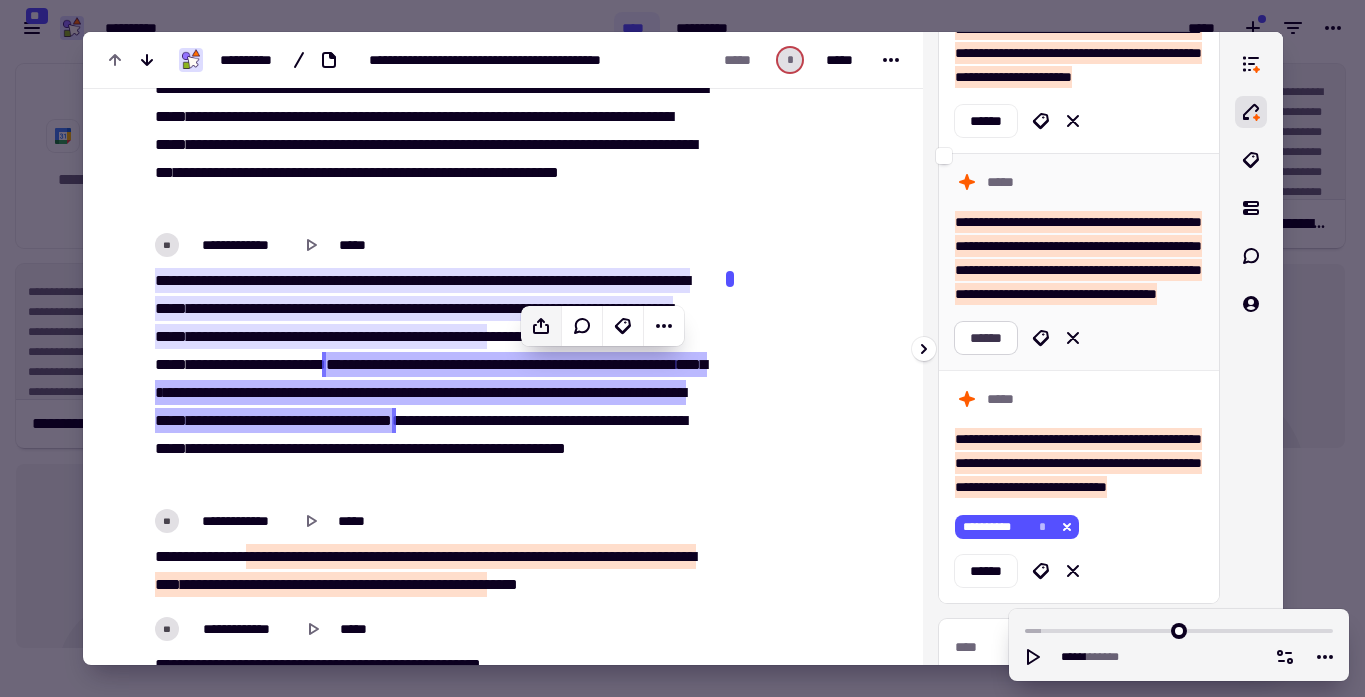 click on "******" 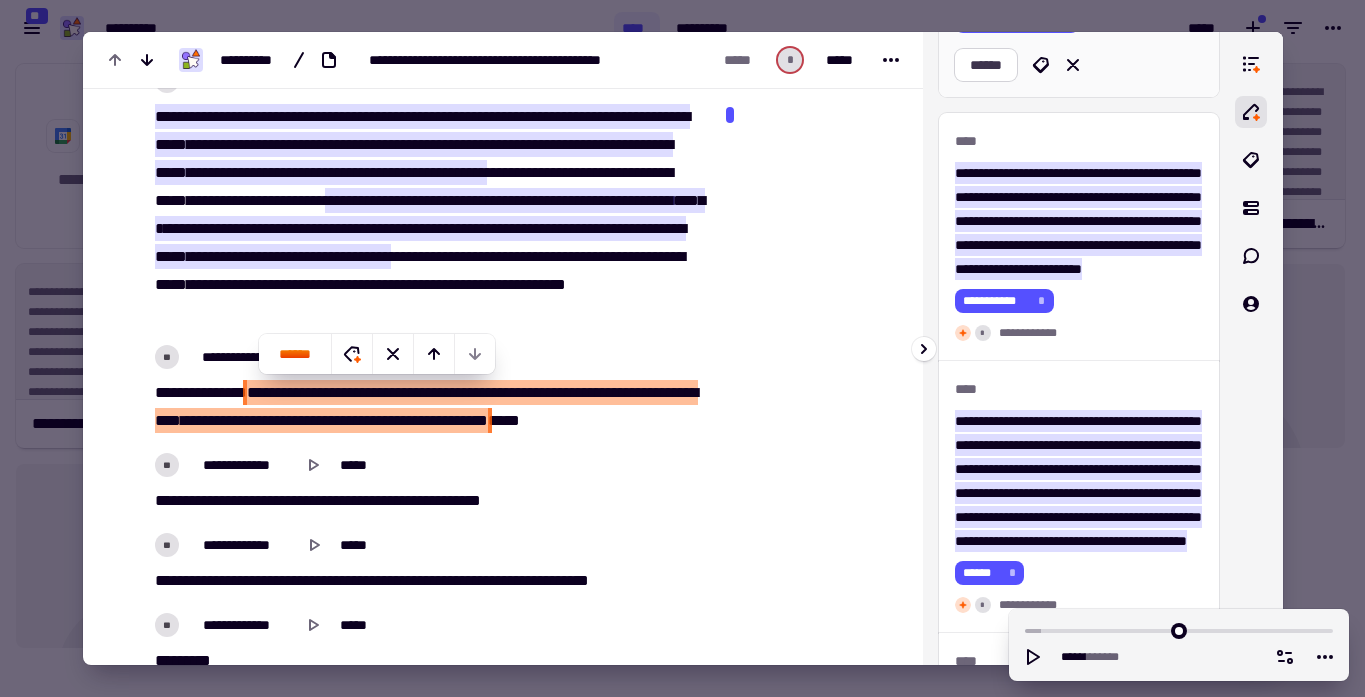 click on "******" 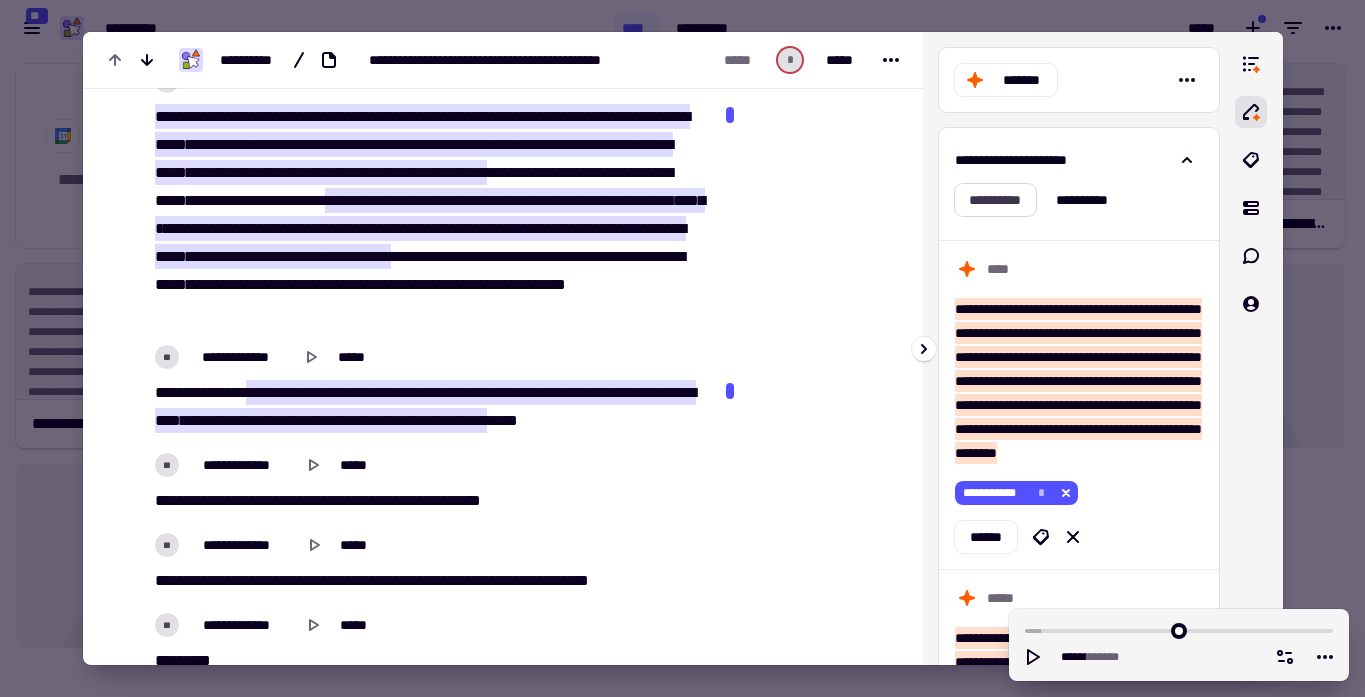 click on "**********" 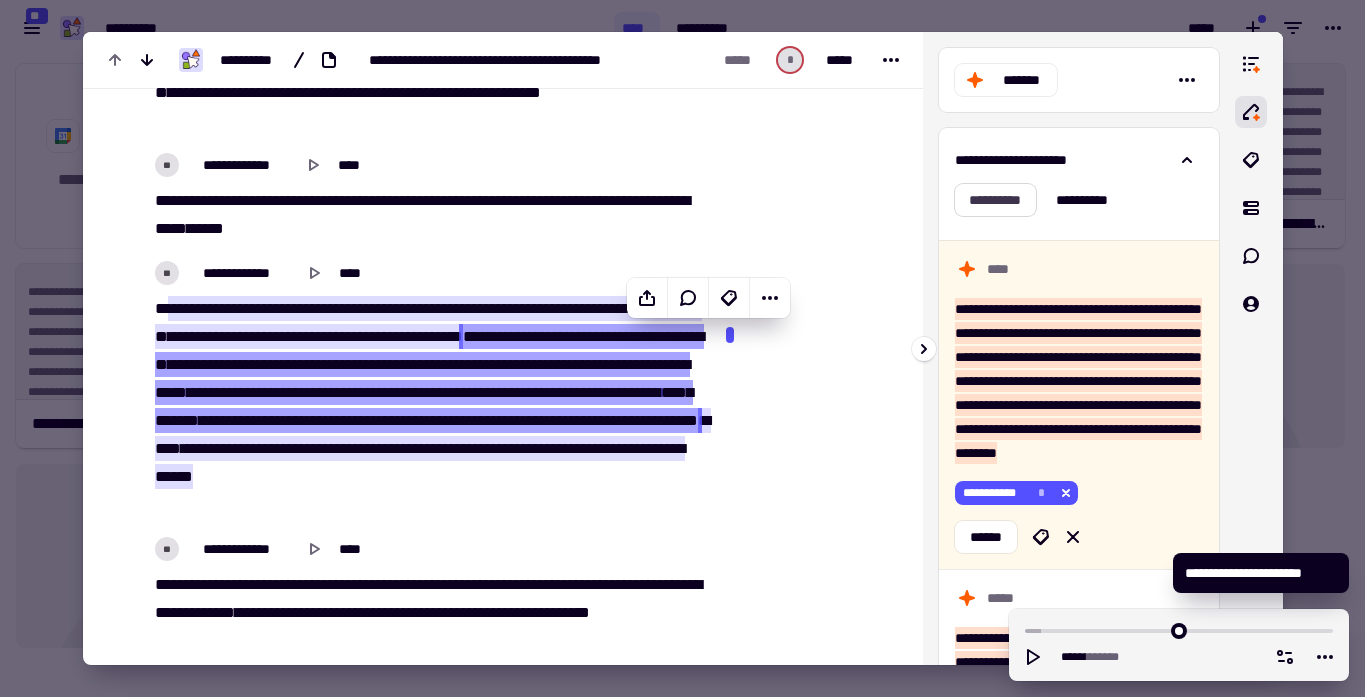click on "**********" 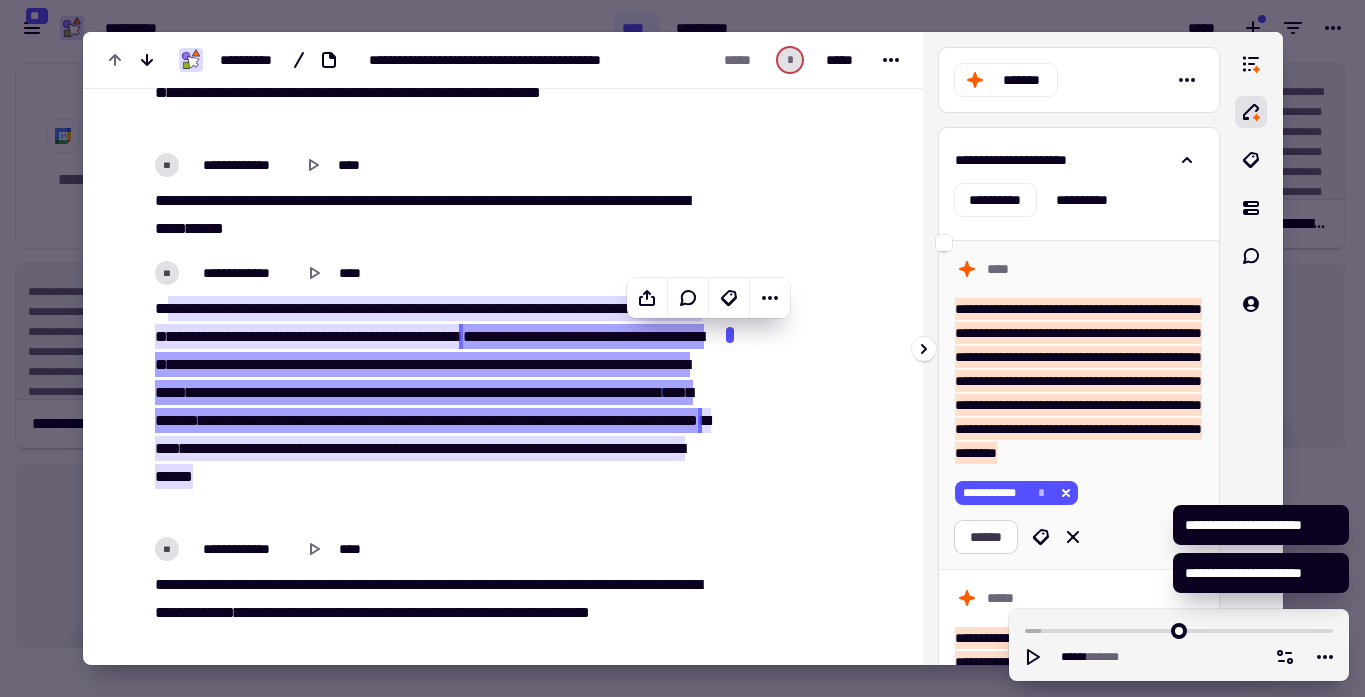 click on "******" 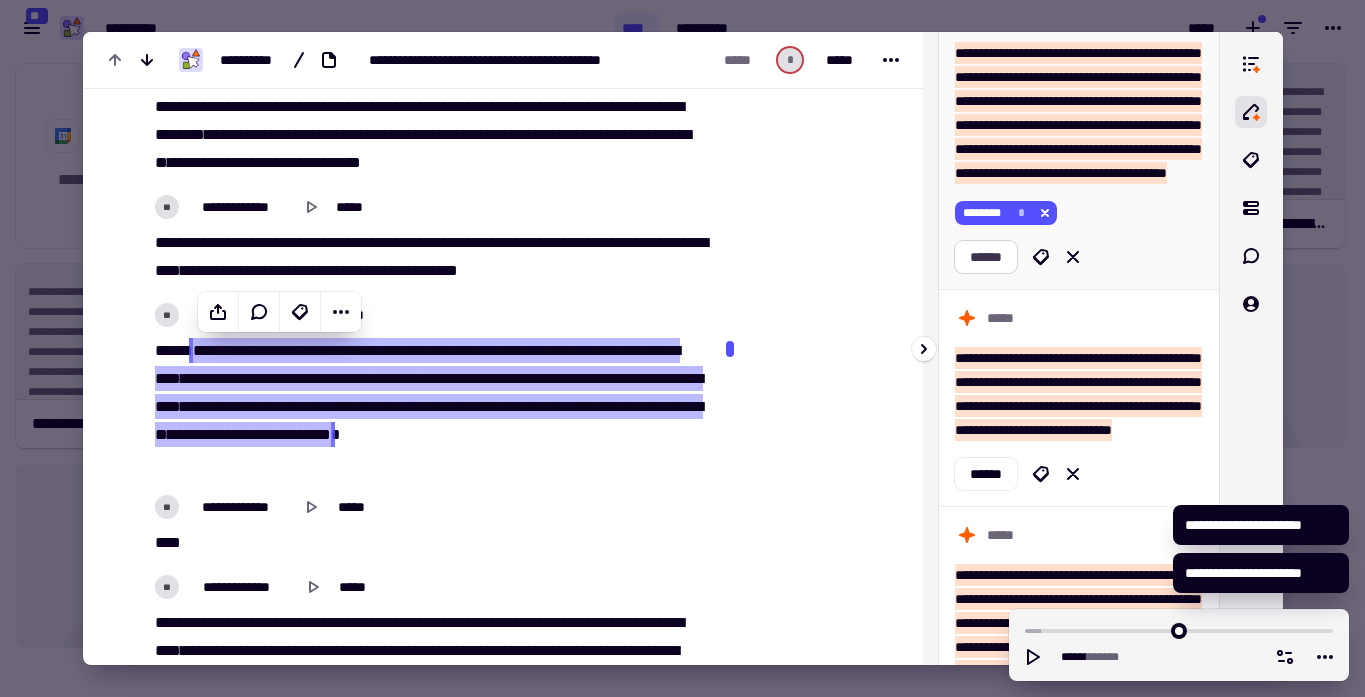 click on "******" 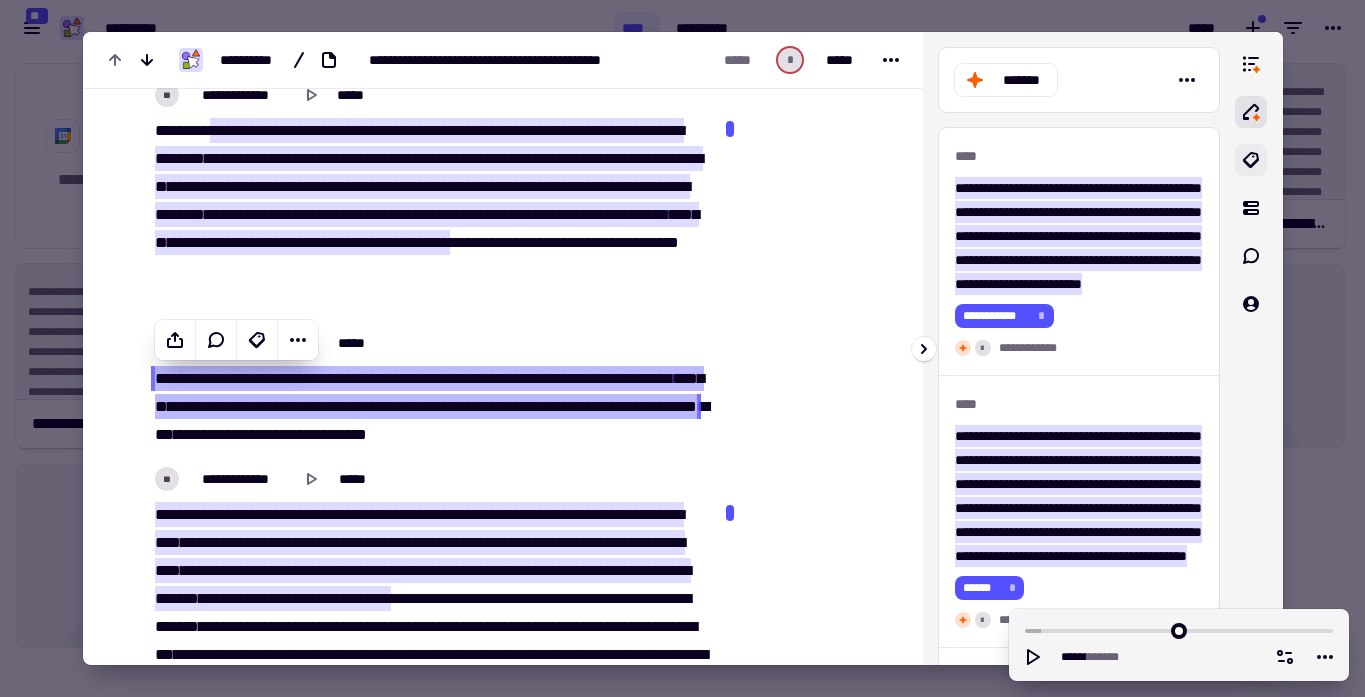 click 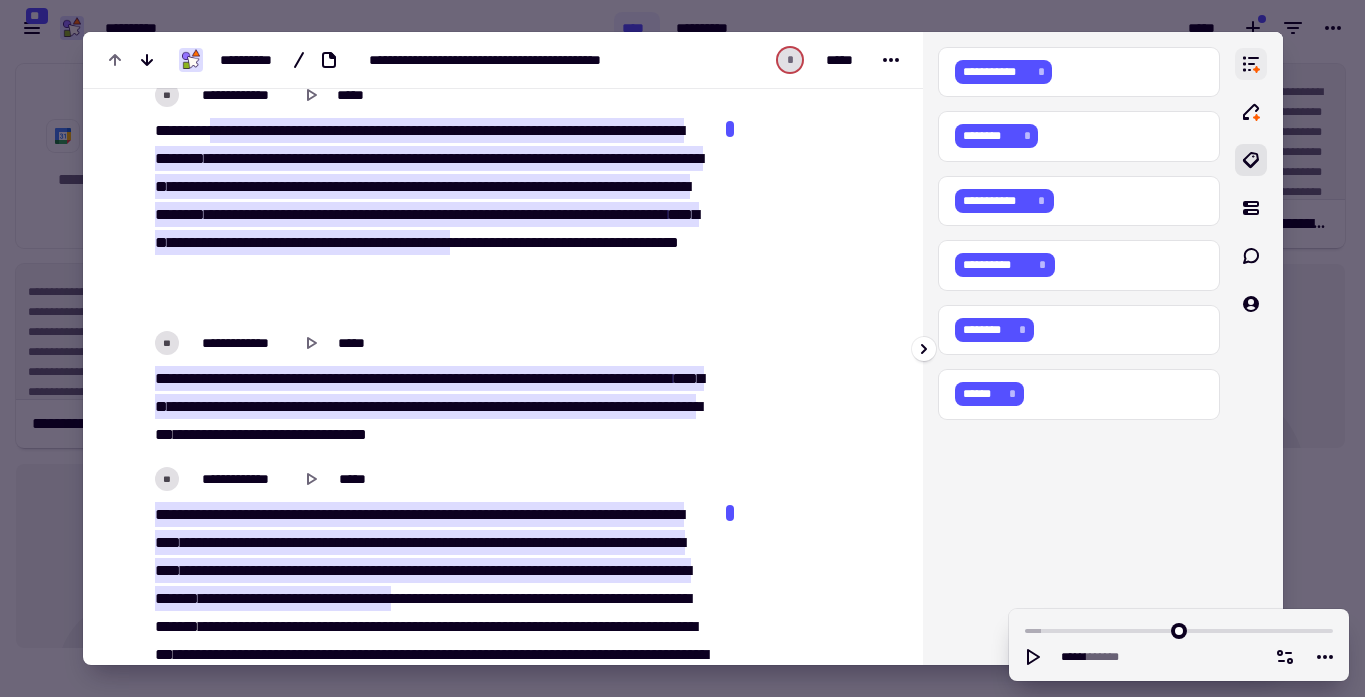 click 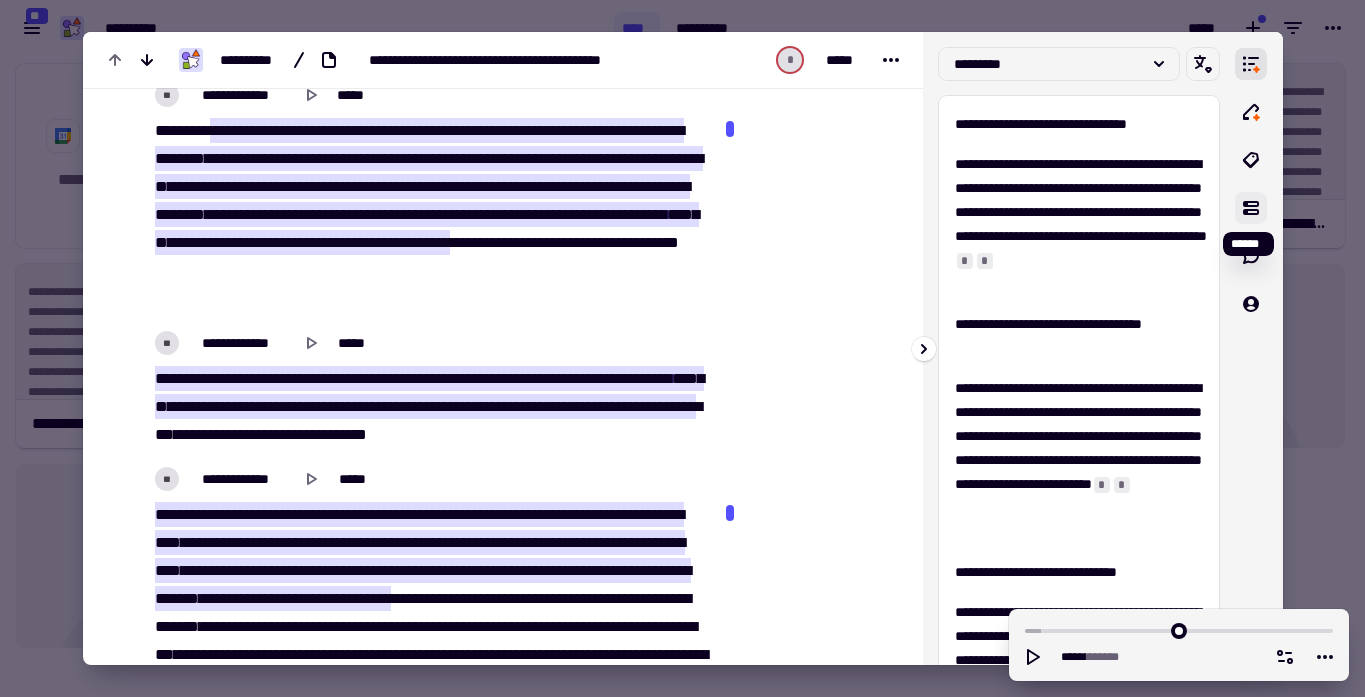 click 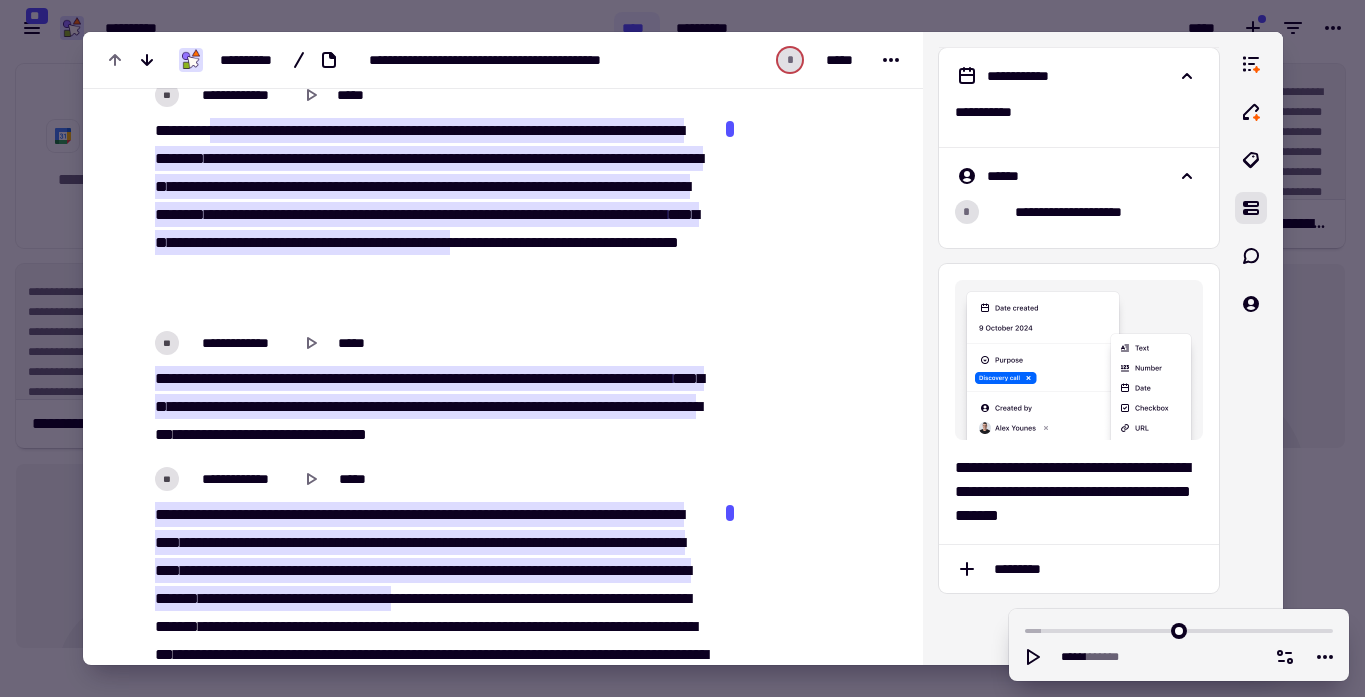 click at bounding box center [682, 348] 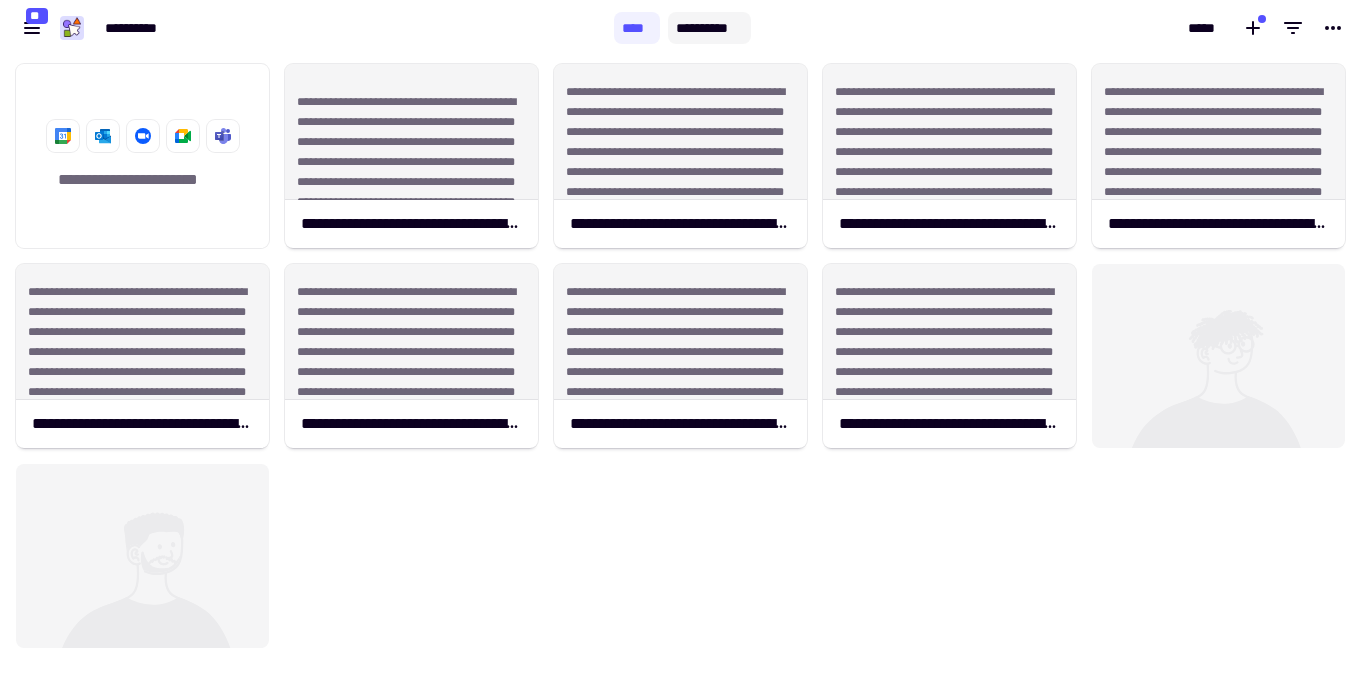 click on "**********" 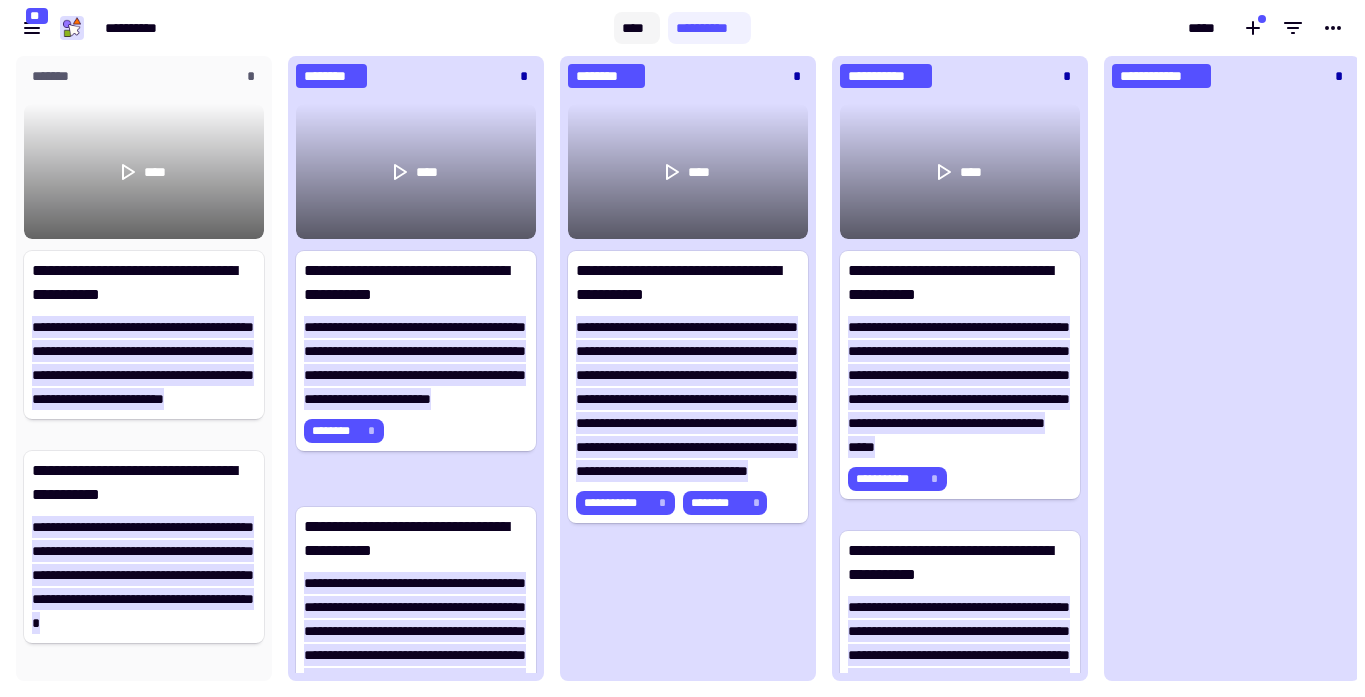 click on "****" 